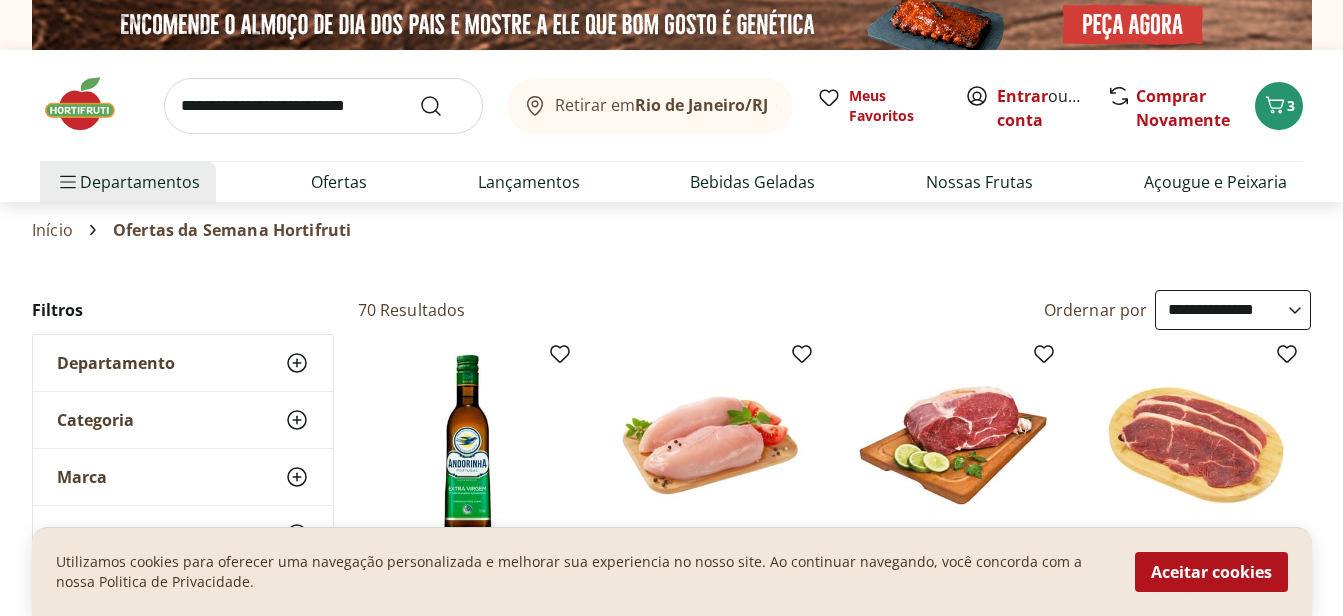 select on "**********" 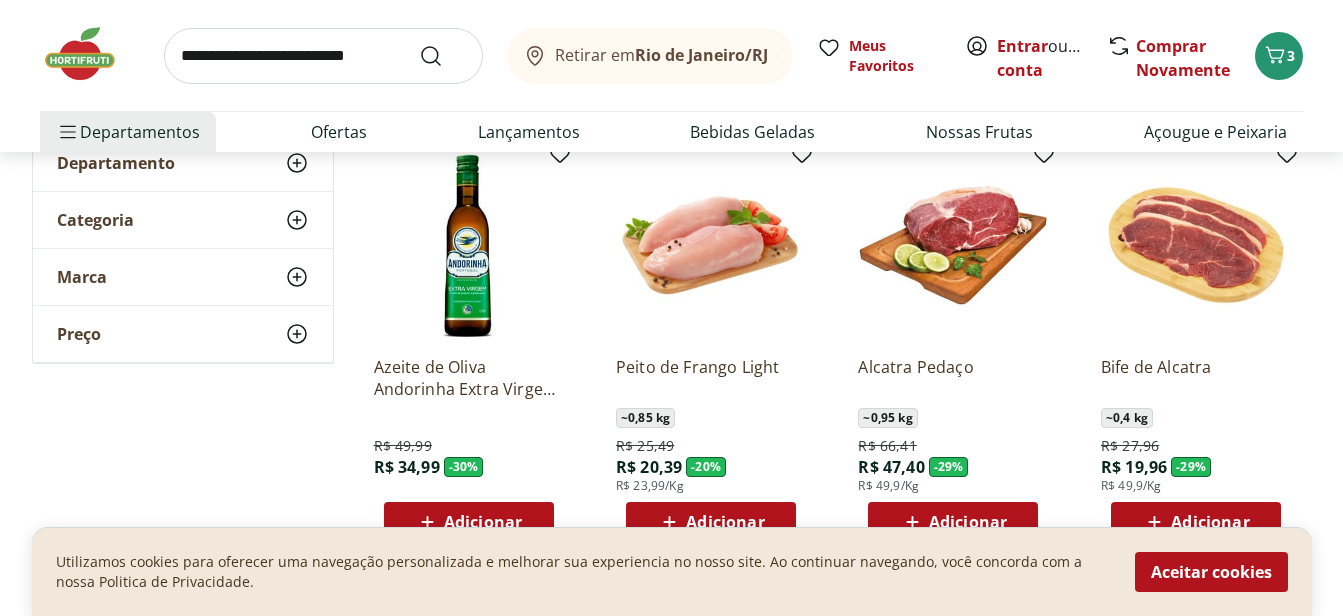 scroll, scrollTop: 0, scrollLeft: 0, axis: both 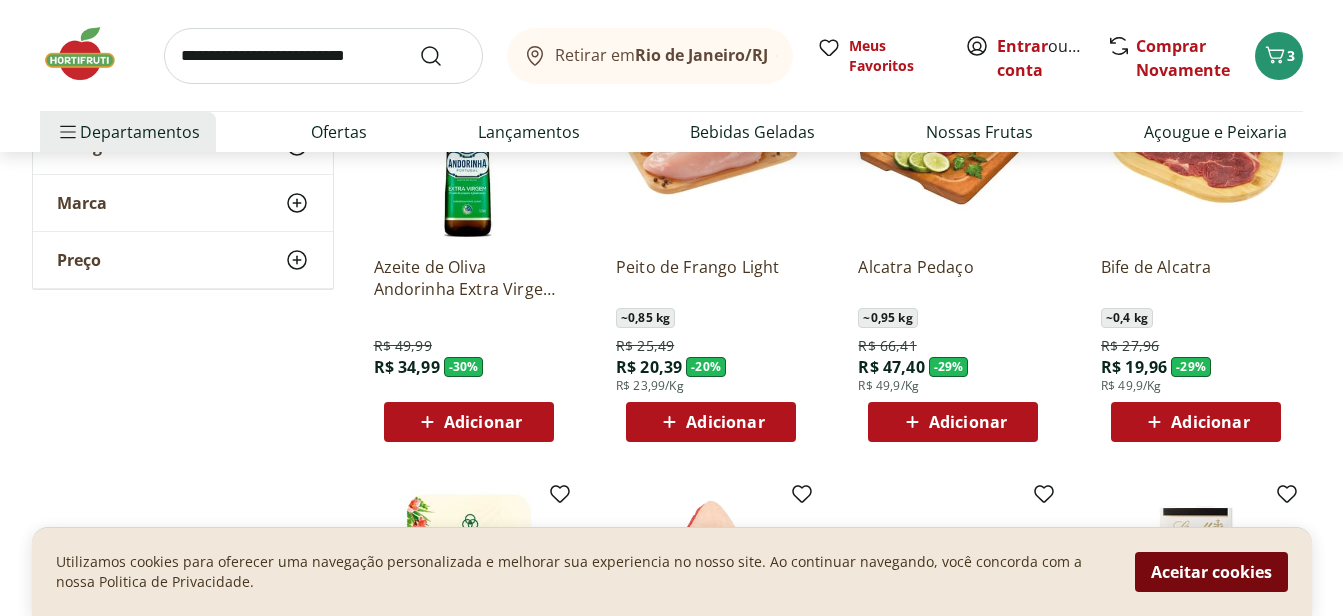 click on "Aceitar cookies" at bounding box center (1211, 572) 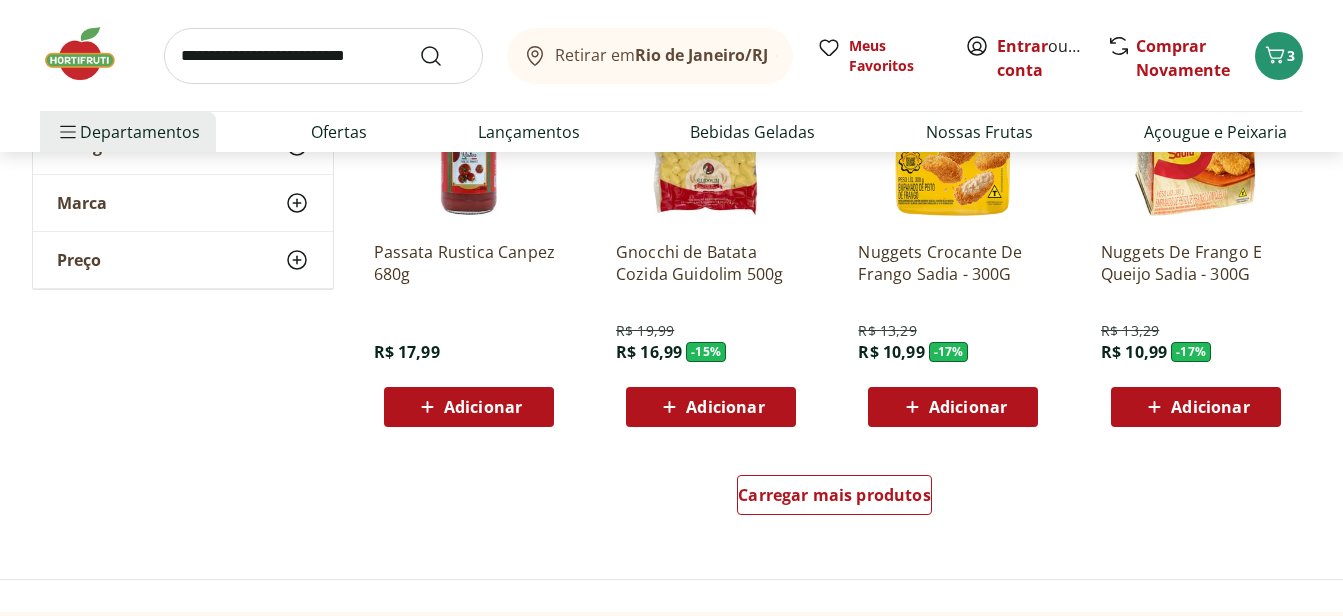 scroll, scrollTop: 1200, scrollLeft: 0, axis: vertical 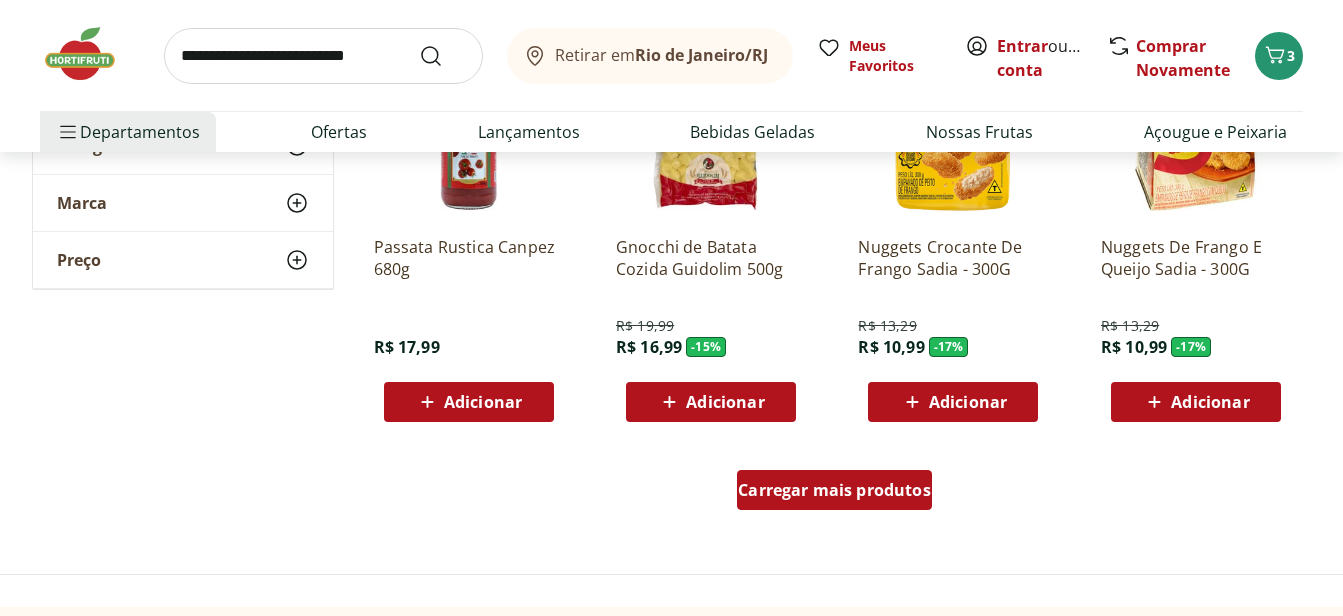 click on "Carregar mais produtos" at bounding box center [834, 490] 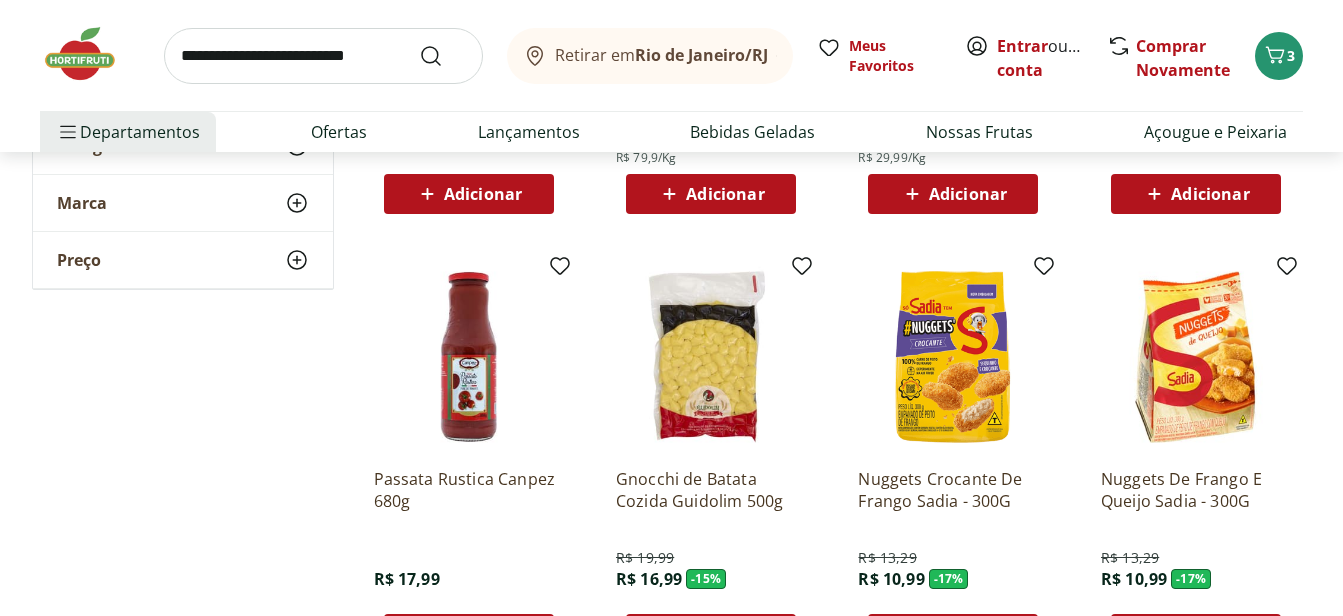 scroll, scrollTop: 1000, scrollLeft: 0, axis: vertical 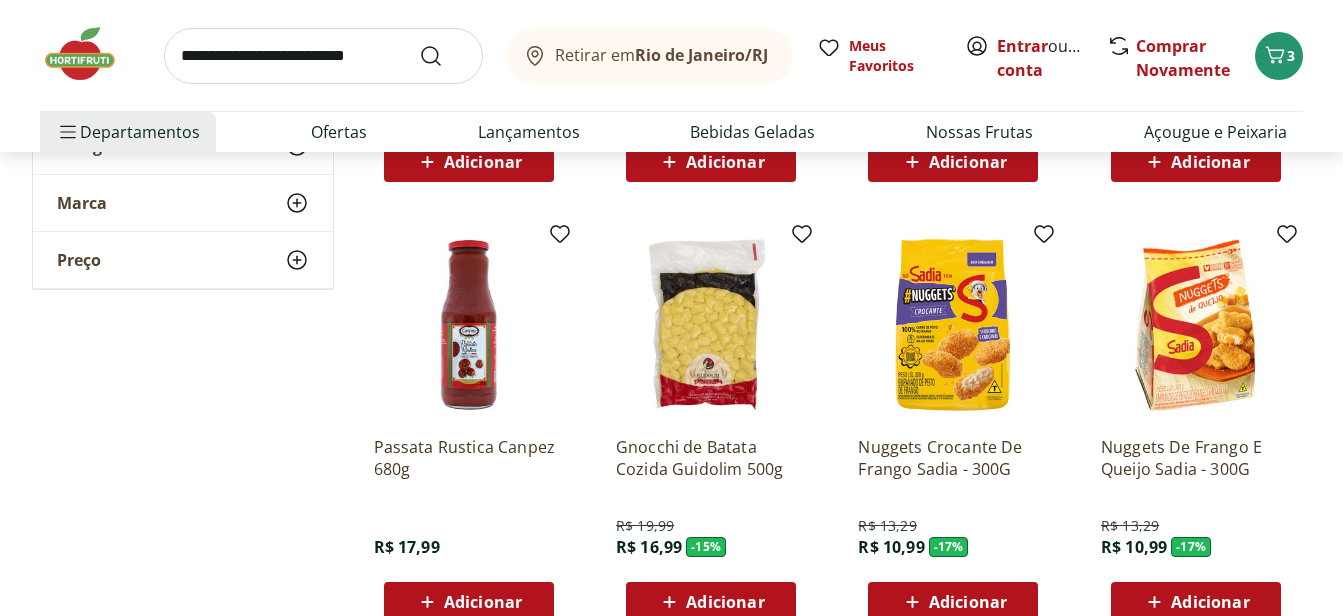 click at bounding box center (469, 325) 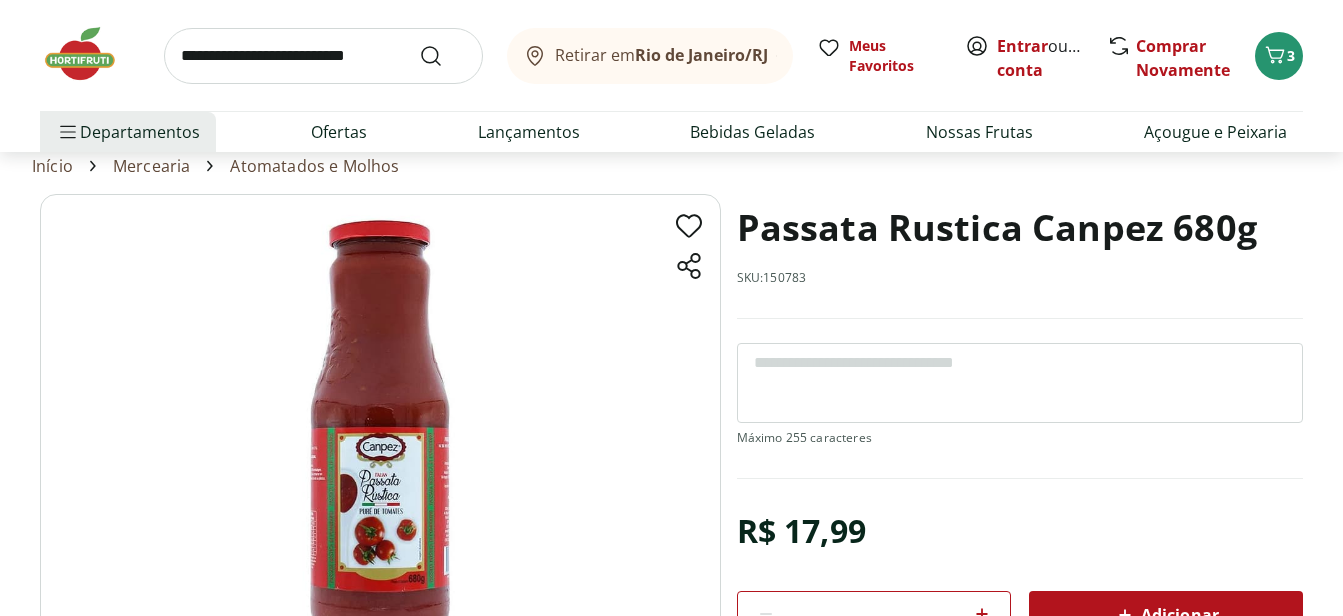 scroll, scrollTop: 100, scrollLeft: 0, axis: vertical 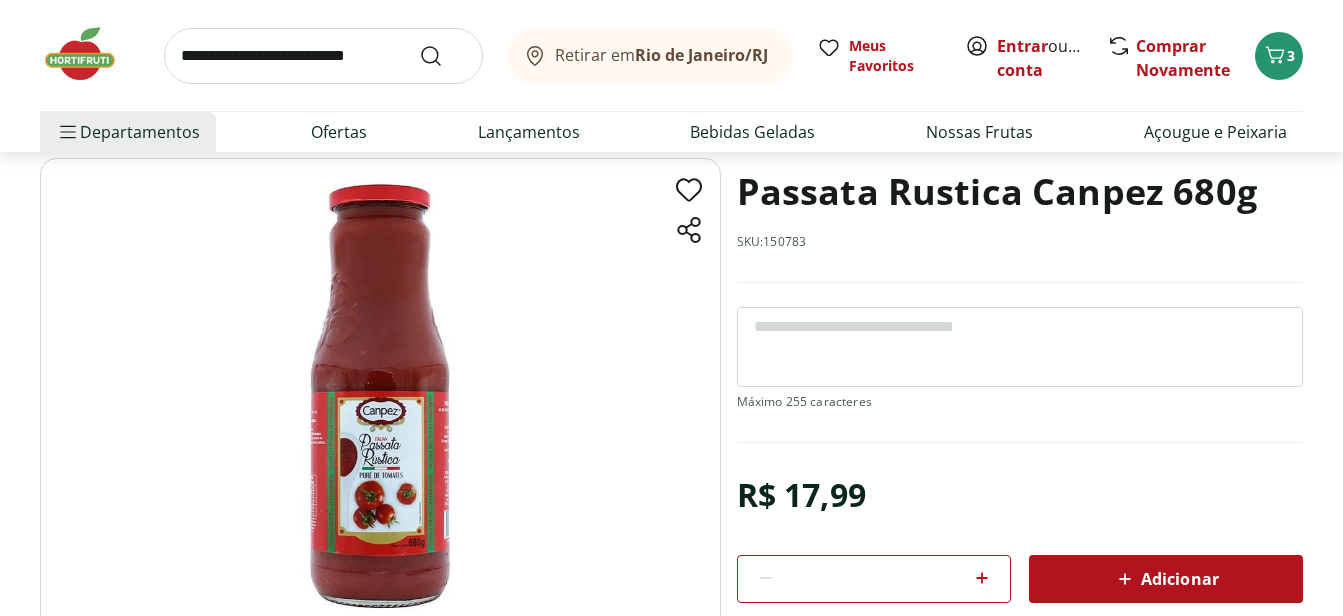 click on "SKU:  150783" at bounding box center [772, 242] 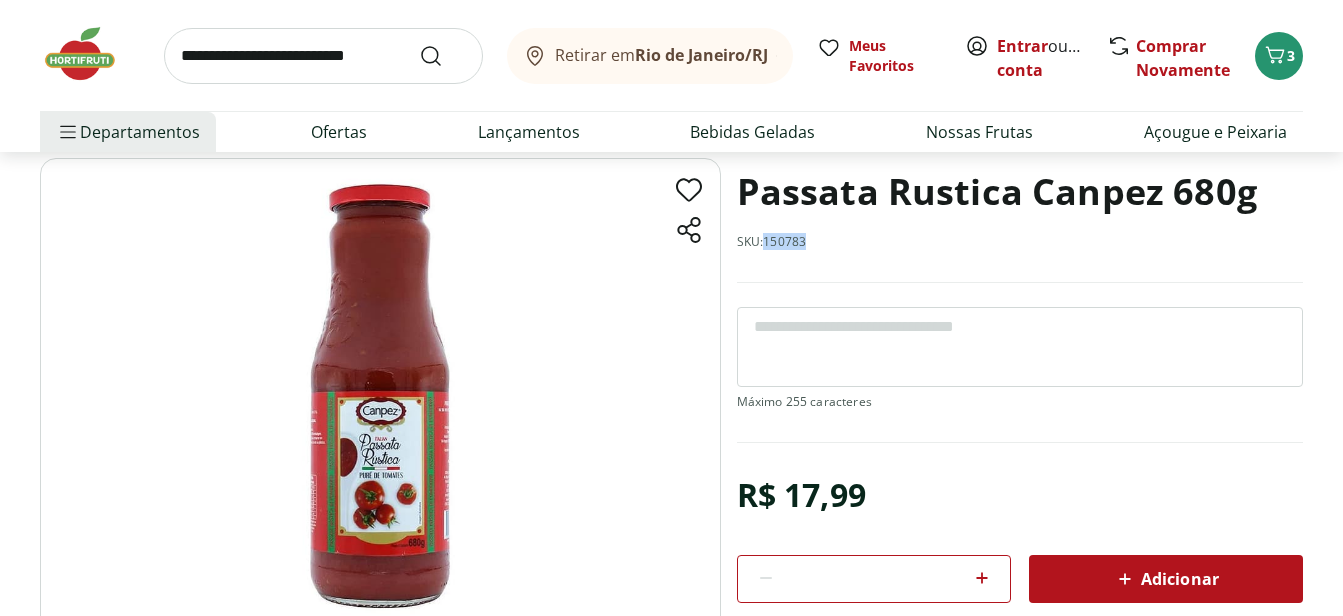 click on "SKU:  150783" at bounding box center (772, 242) 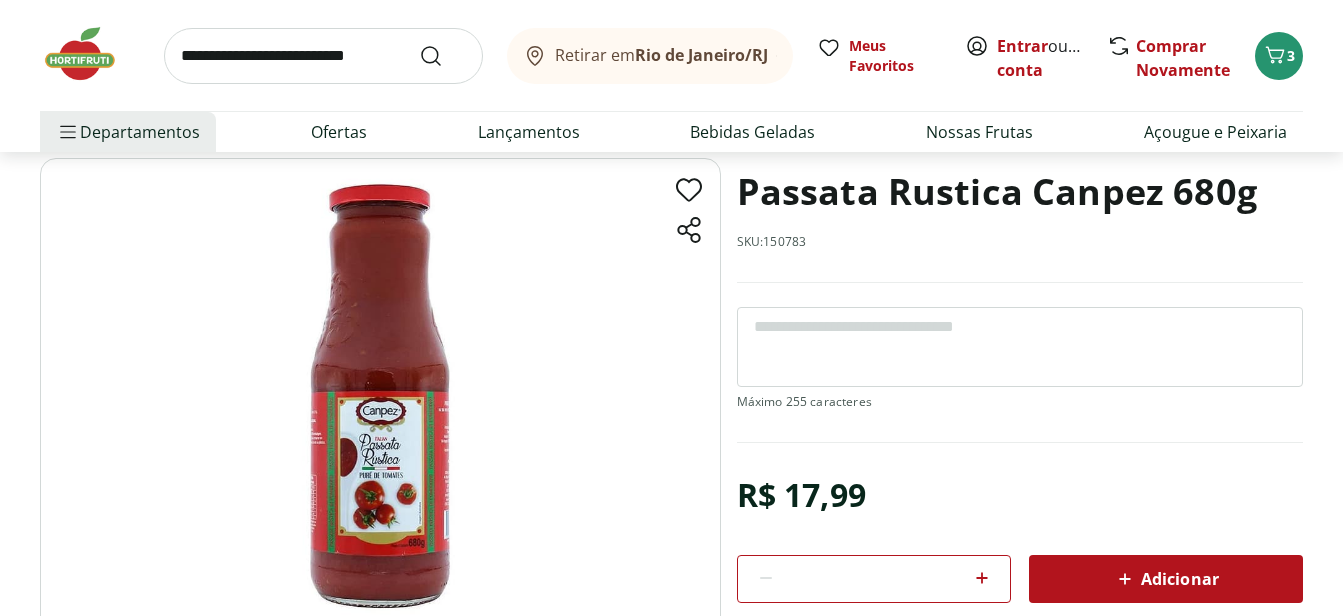 click on "Passata Rustica Canpez 680g" at bounding box center (997, 192) 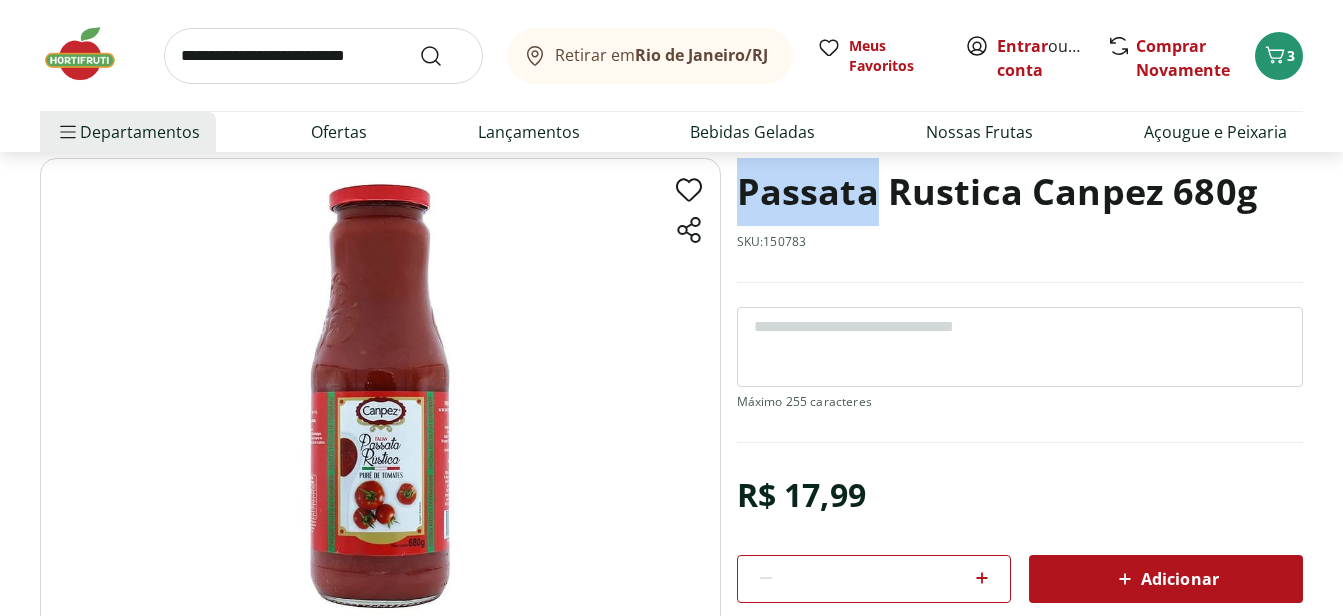 click on "Passata Rustica Canpez 680g" at bounding box center (997, 192) 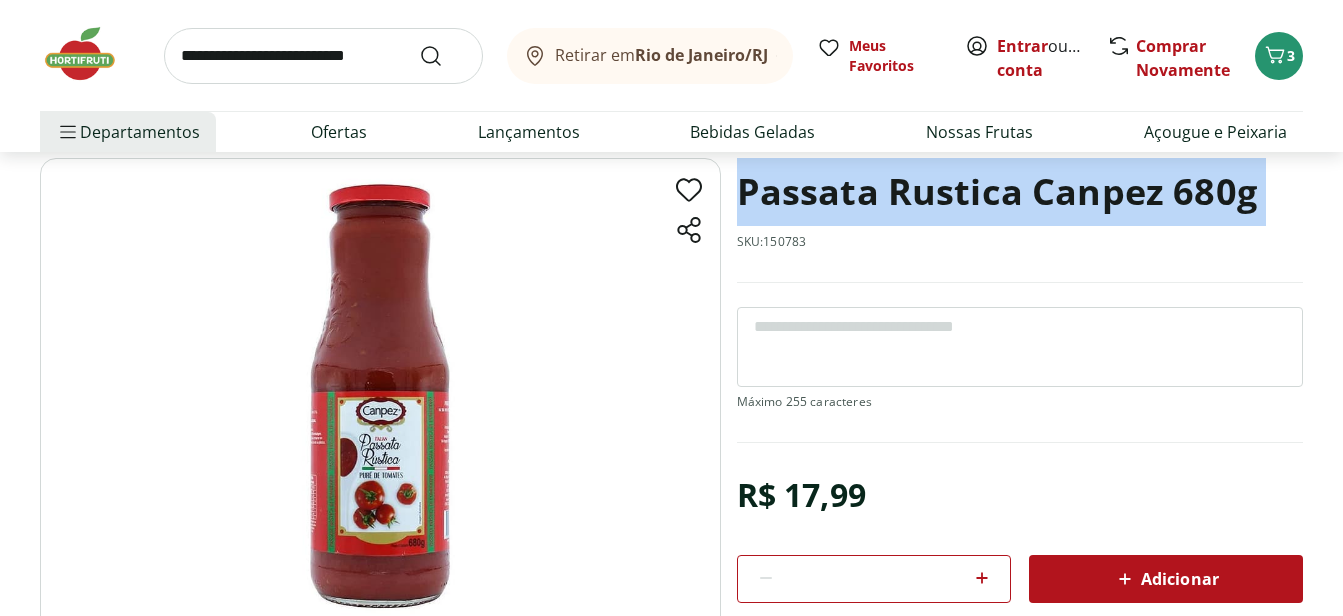 click on "Passata Rustica Canpez 680g" at bounding box center [997, 192] 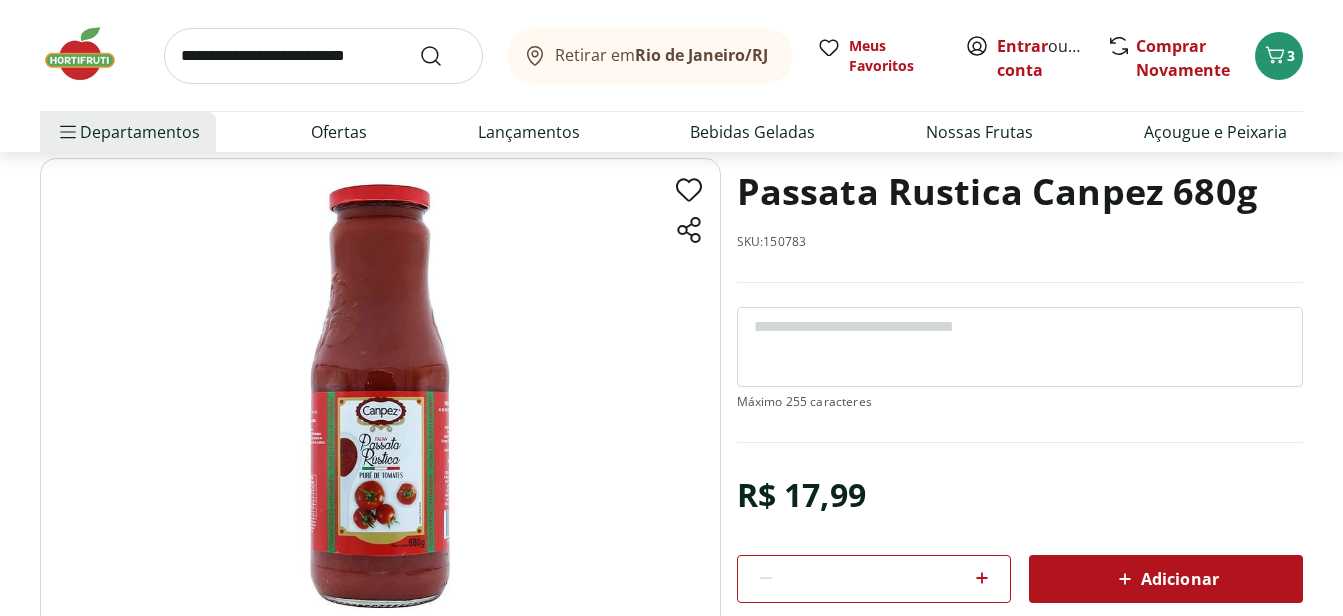 drag, startPoint x: 779, startPoint y: 194, endPoint x: 803, endPoint y: 250, distance: 60.926186 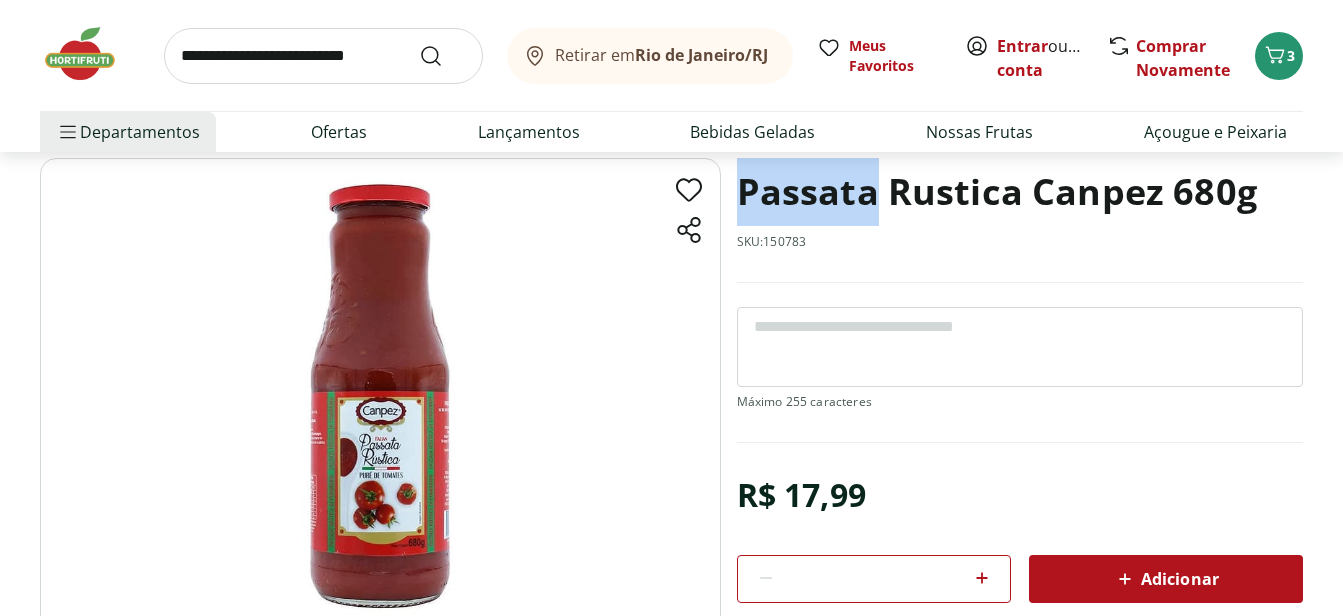 click on "Passata Rustica Canpez 680g" at bounding box center [997, 192] 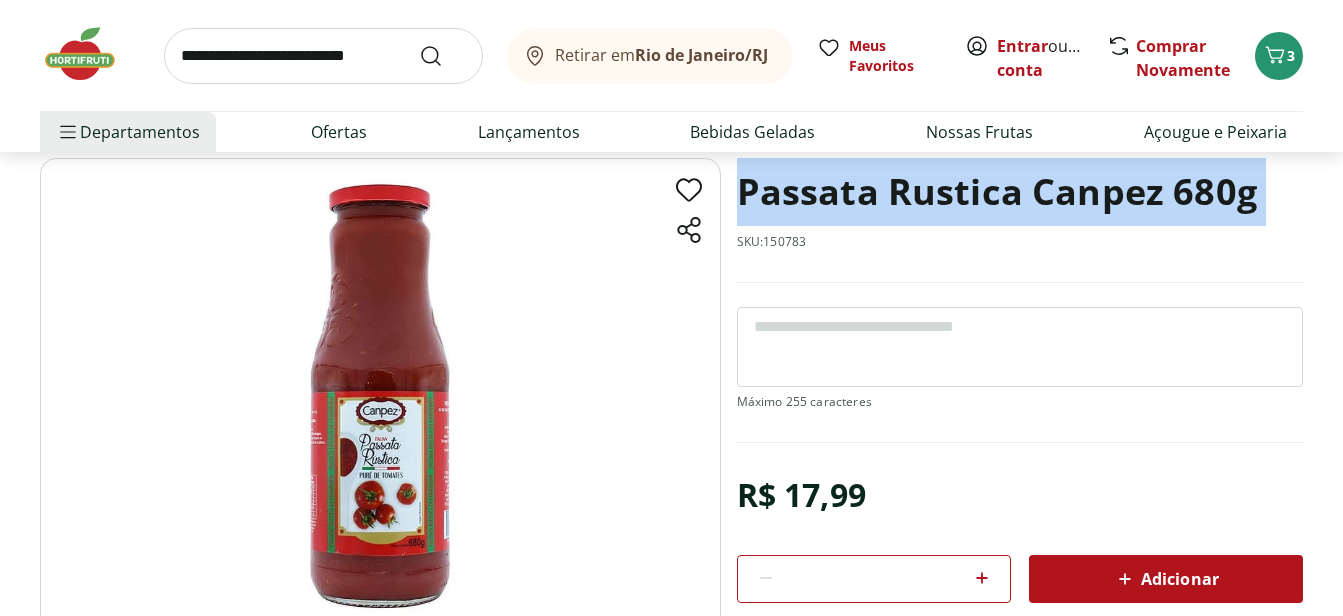 click on "Passata Rustica Canpez 680g" at bounding box center (997, 192) 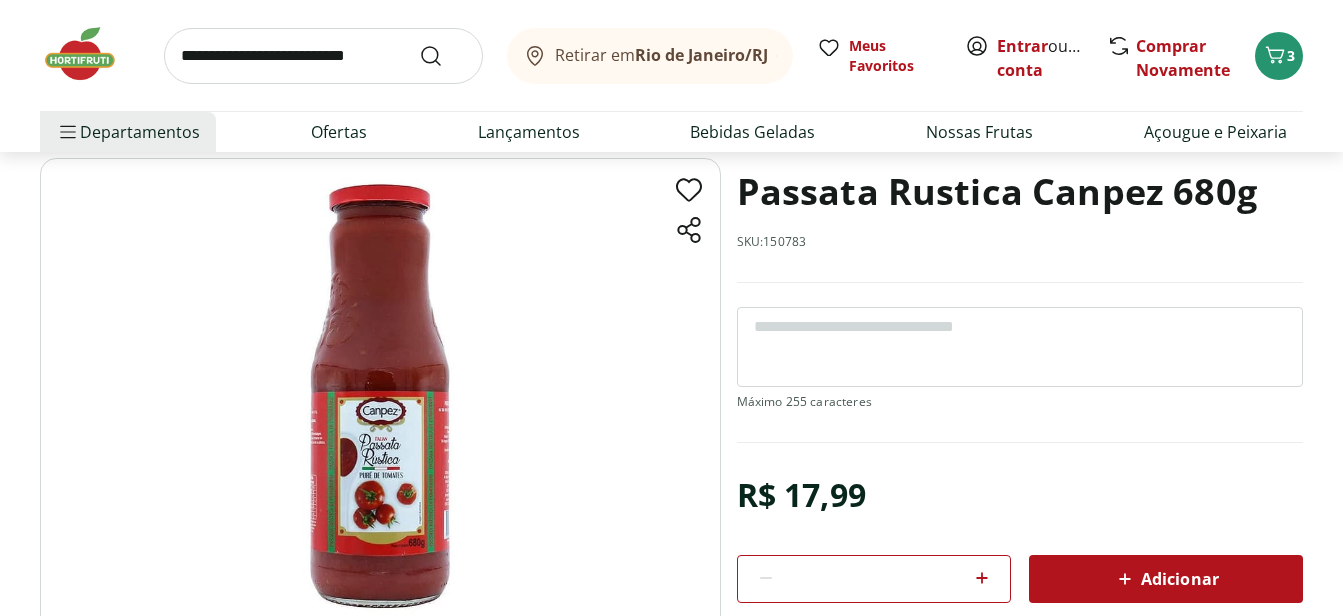 click on "Passata Rustica Canpez 680g SKU:  150783" at bounding box center [1020, 220] 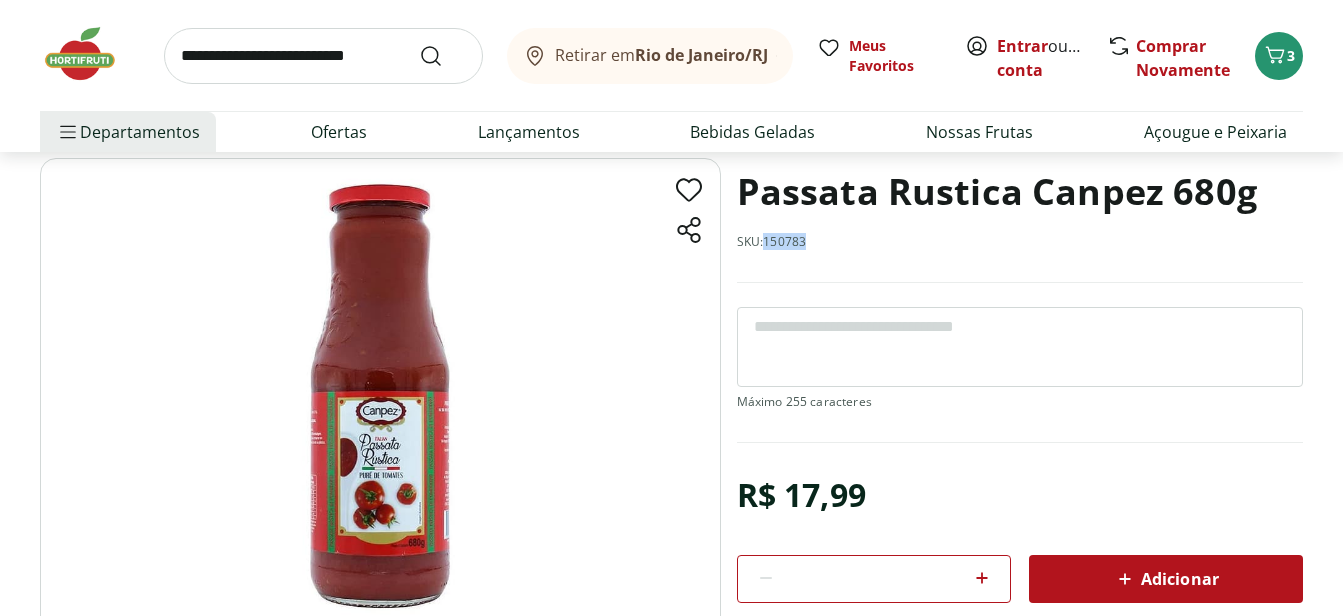 click on "Passata Rustica Canpez 680g SKU:  150783" at bounding box center (1020, 220) 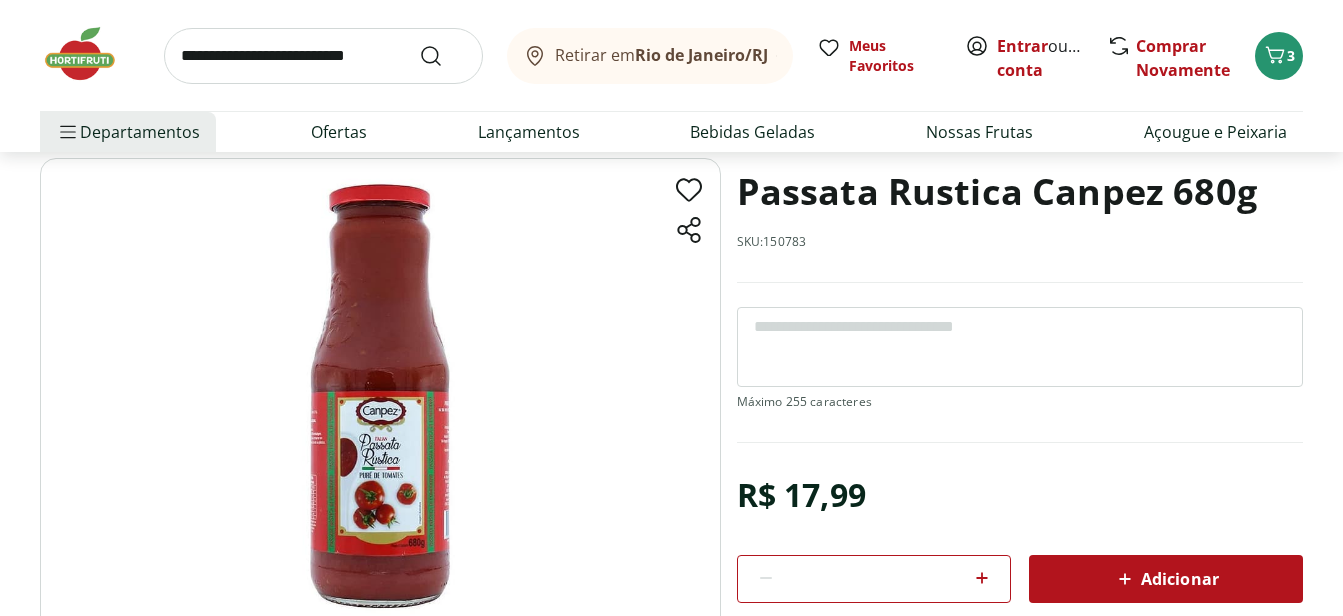 click on "Retirar em [CITY]/[STATE] Meus Favoritos Entrar ou Criar conta Comprar Novamente 3" at bounding box center [671, 55] 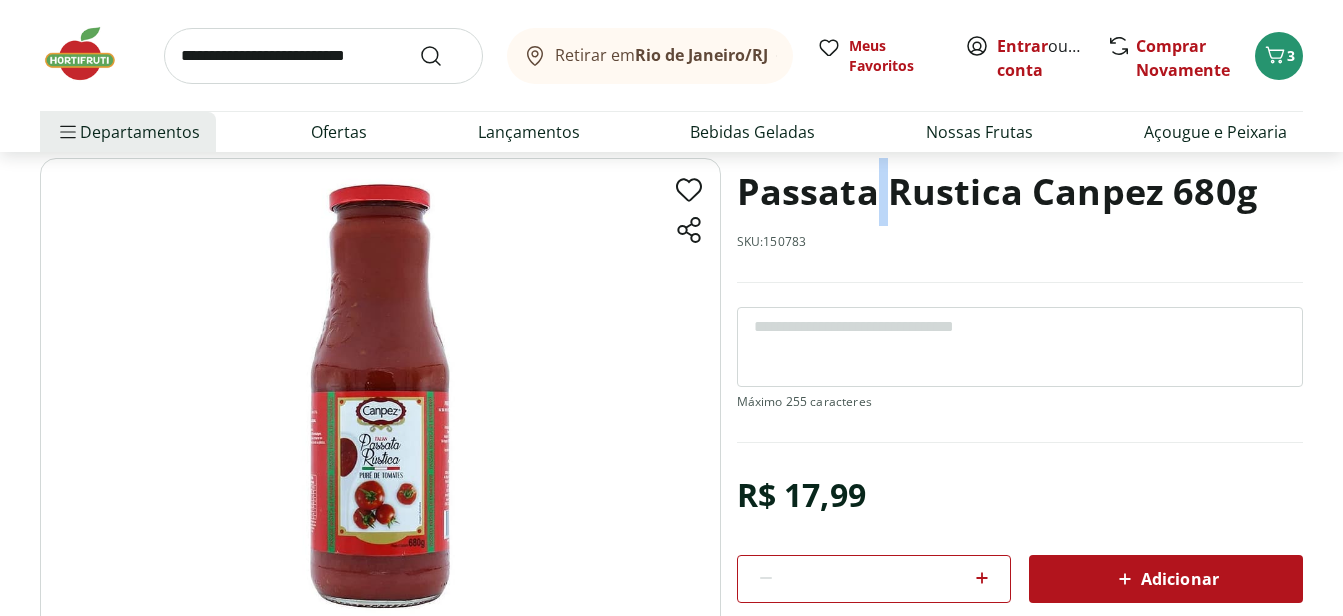 click on "Passata Rustica Canpez 680g" at bounding box center (997, 192) 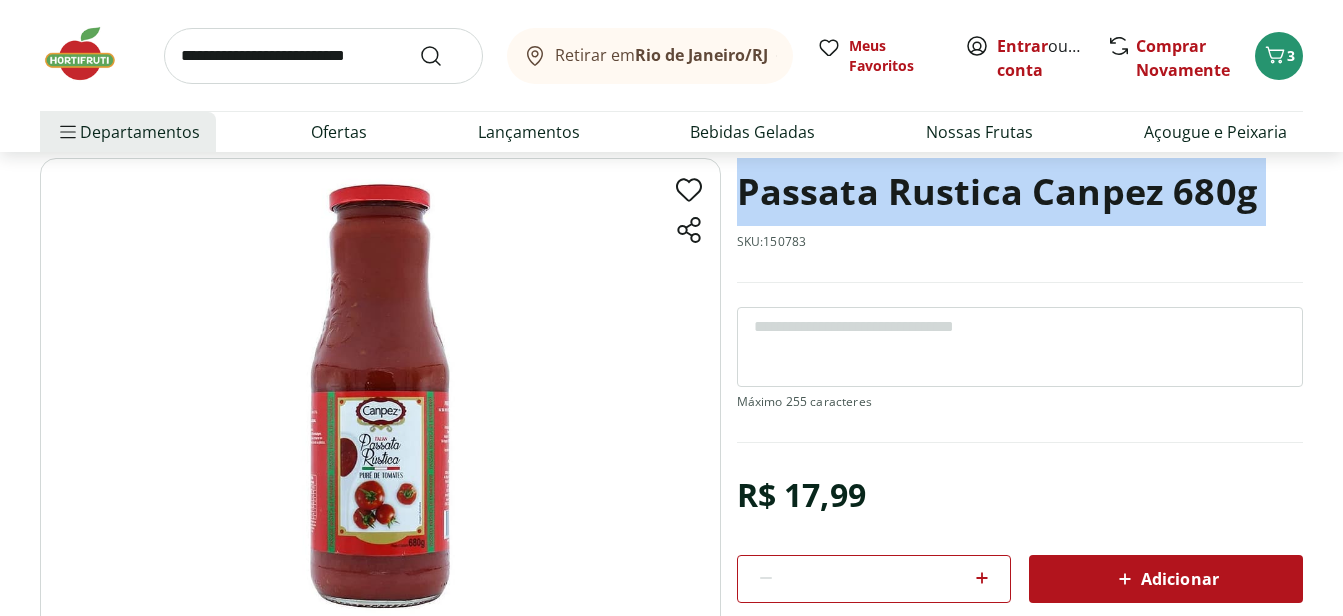 click on "Passata Rustica Canpez 680g" at bounding box center (997, 192) 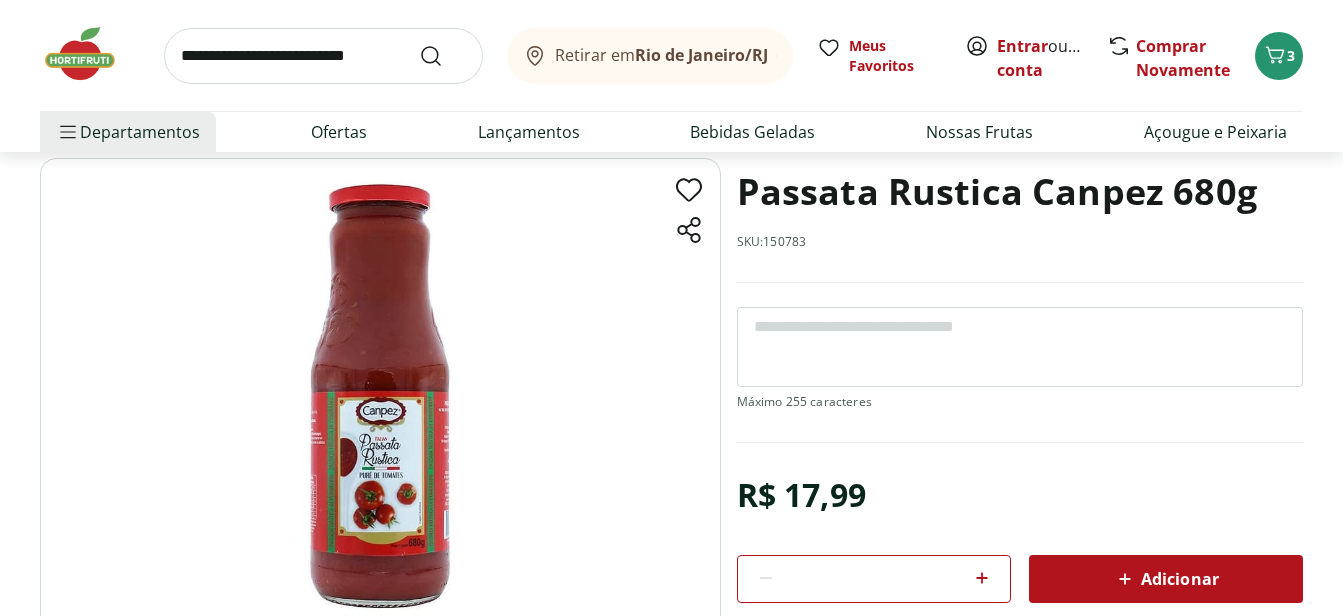click on "Passata Rustica Canpez 680g" at bounding box center (997, 192) 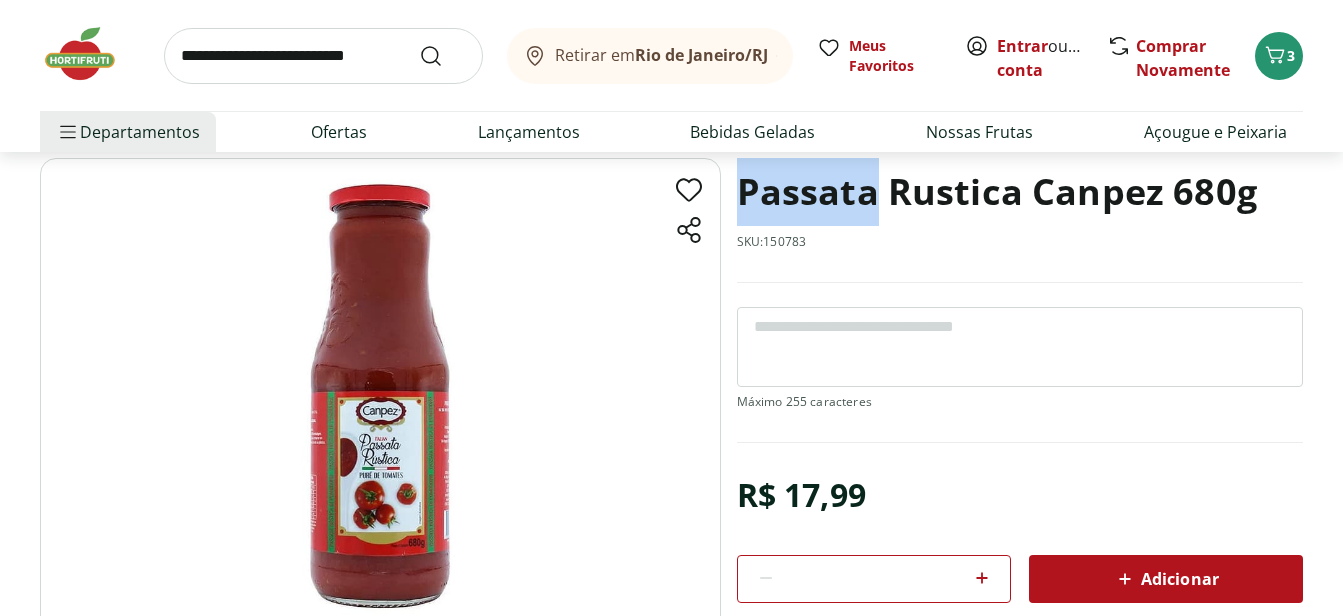 click on "Passata Rustica Canpez 680g" at bounding box center [997, 192] 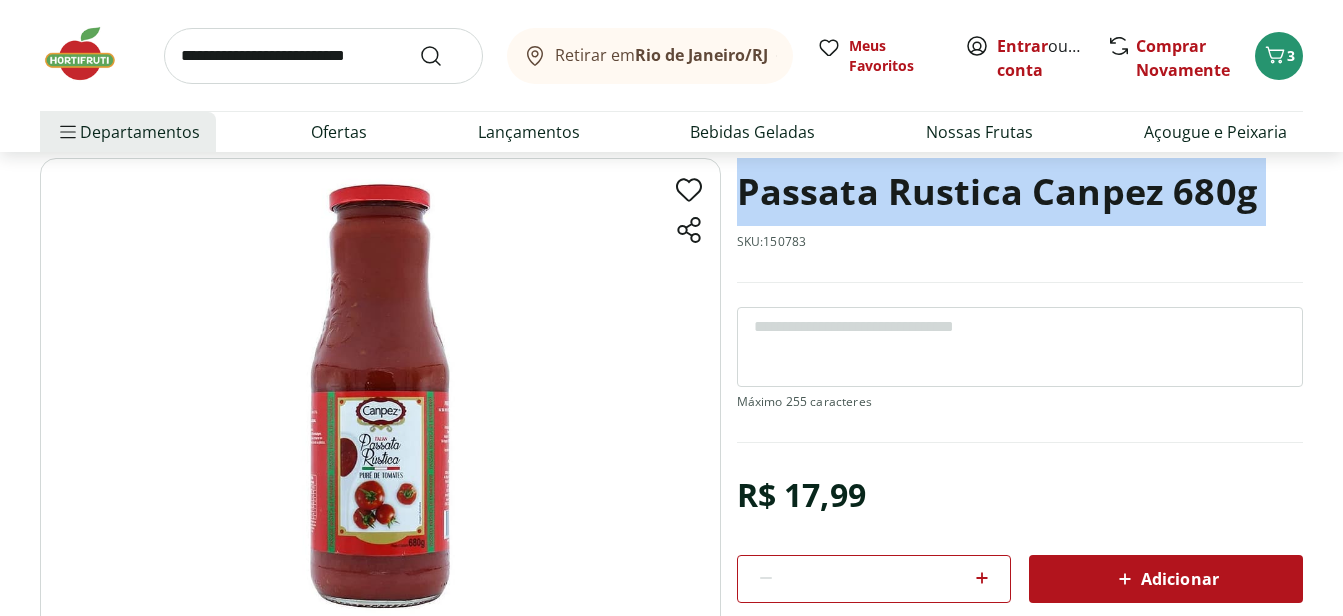 click on "Passata Rustica Canpez 680g" at bounding box center (997, 192) 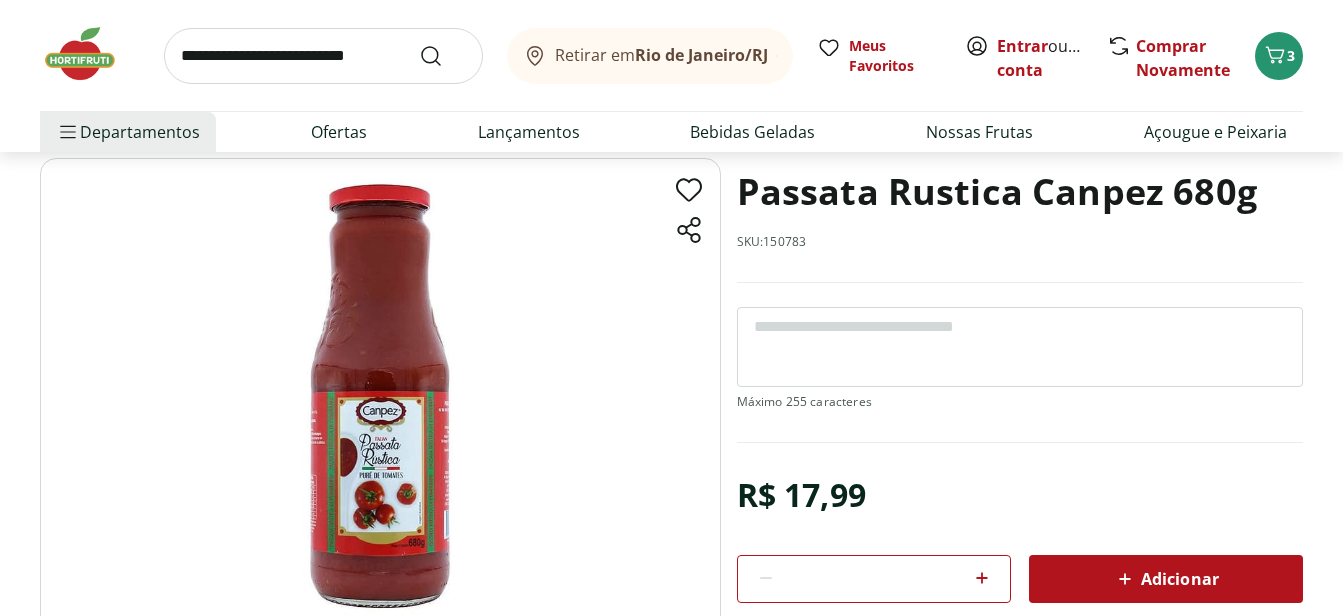 click on "Passata Rustica Canpez 680g" at bounding box center [997, 192] 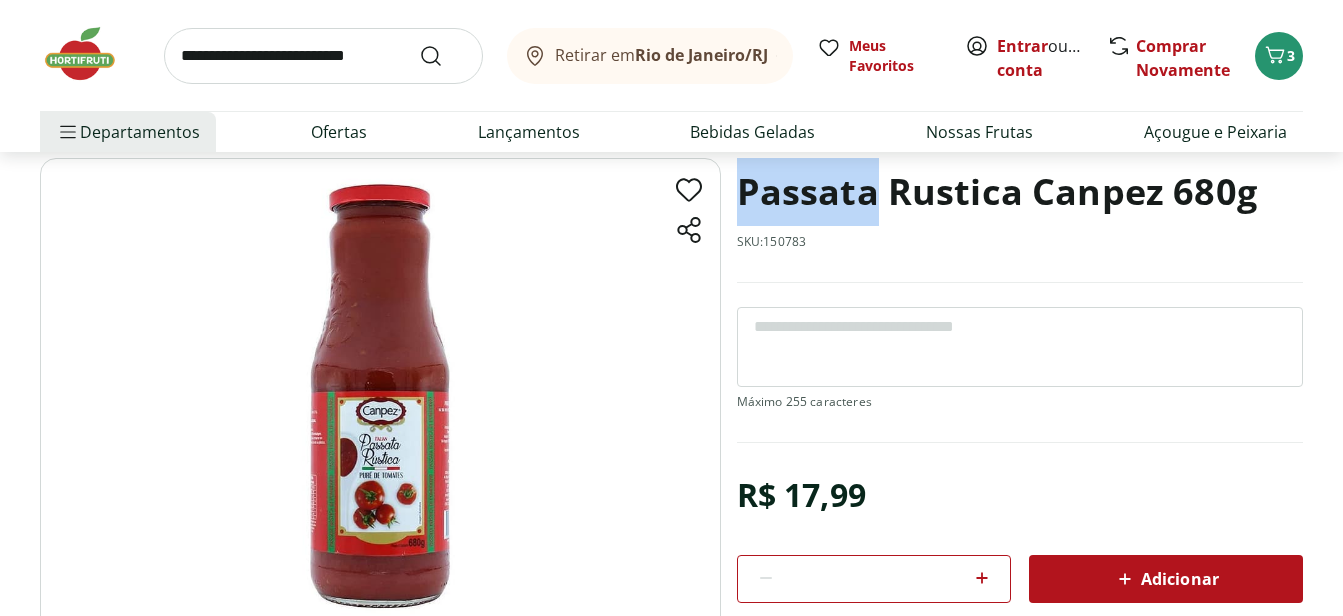 click on "Passata Rustica Canpez 680g" at bounding box center [997, 192] 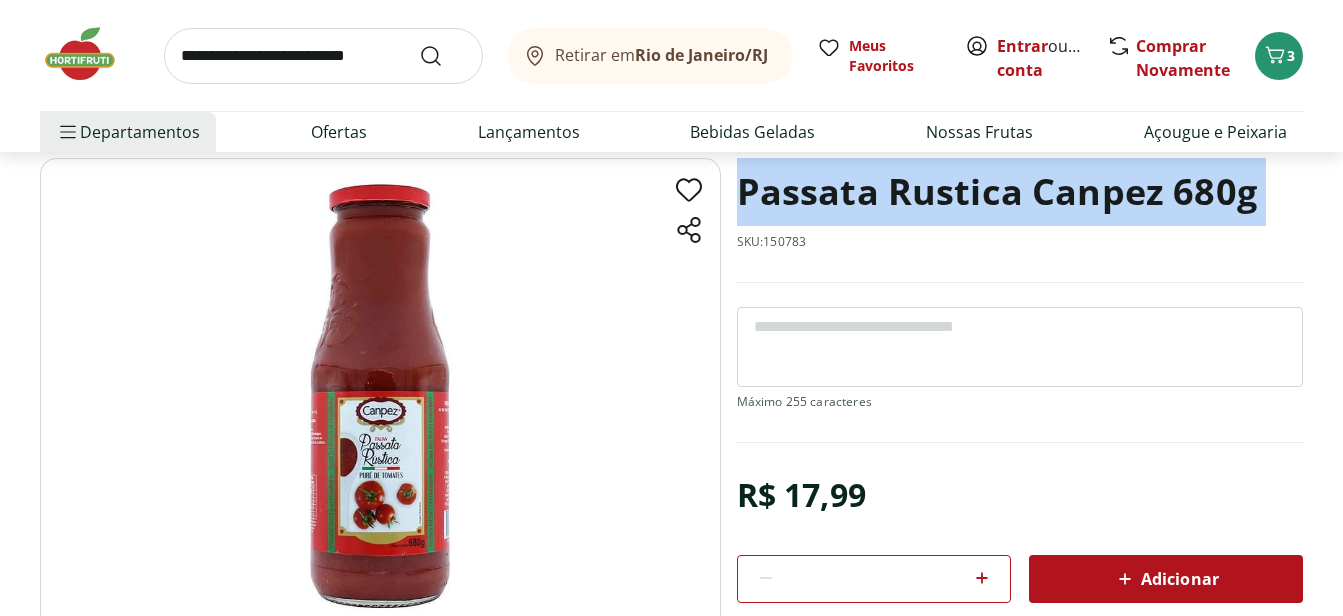 click on "Passata Rustica Canpez 680g" at bounding box center (997, 192) 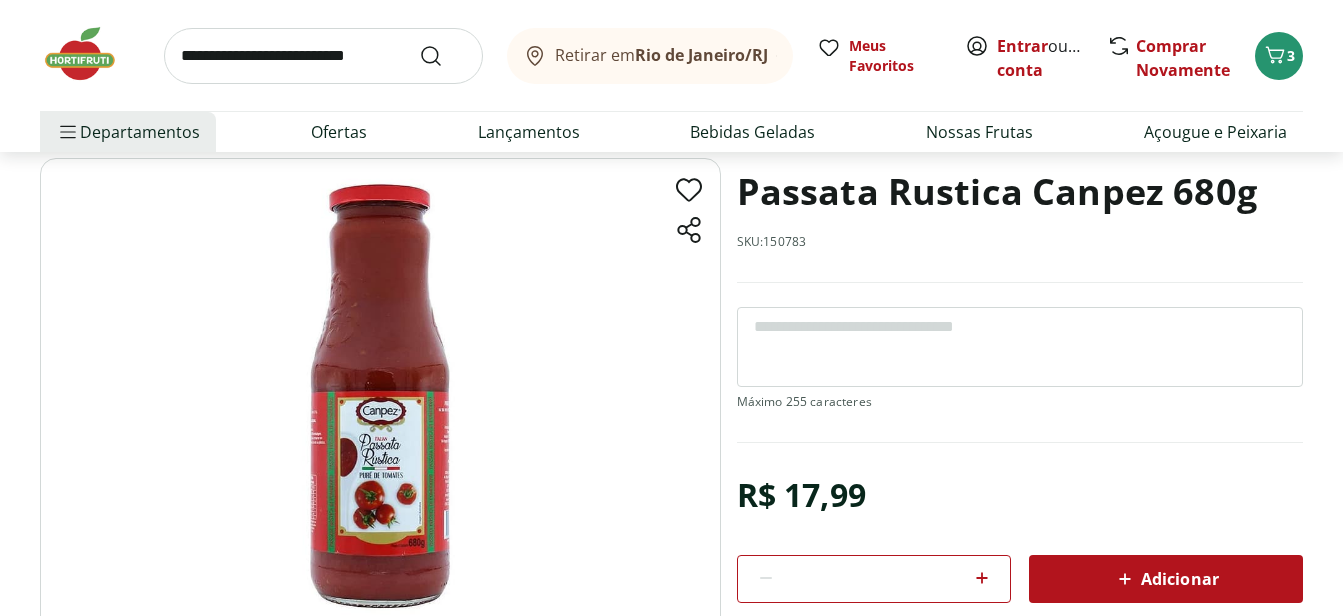 click on "Passata Rustica Canpez 680g" at bounding box center [997, 192] 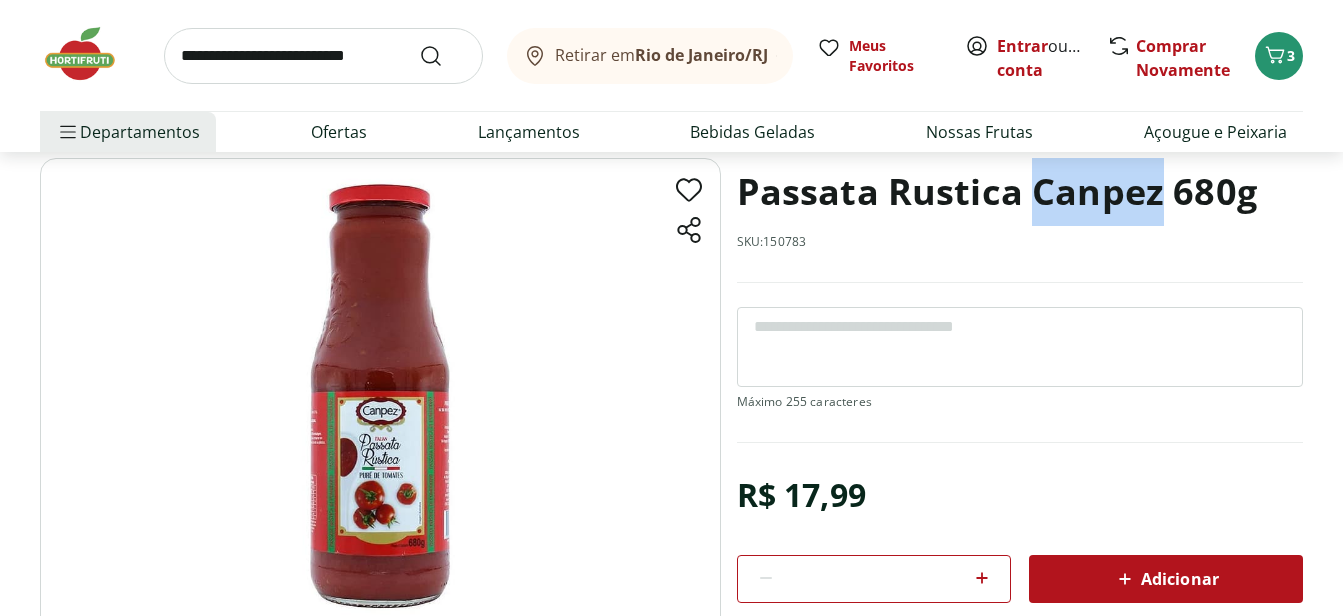click on "Passata Rustica Canpez 680g" at bounding box center (997, 192) 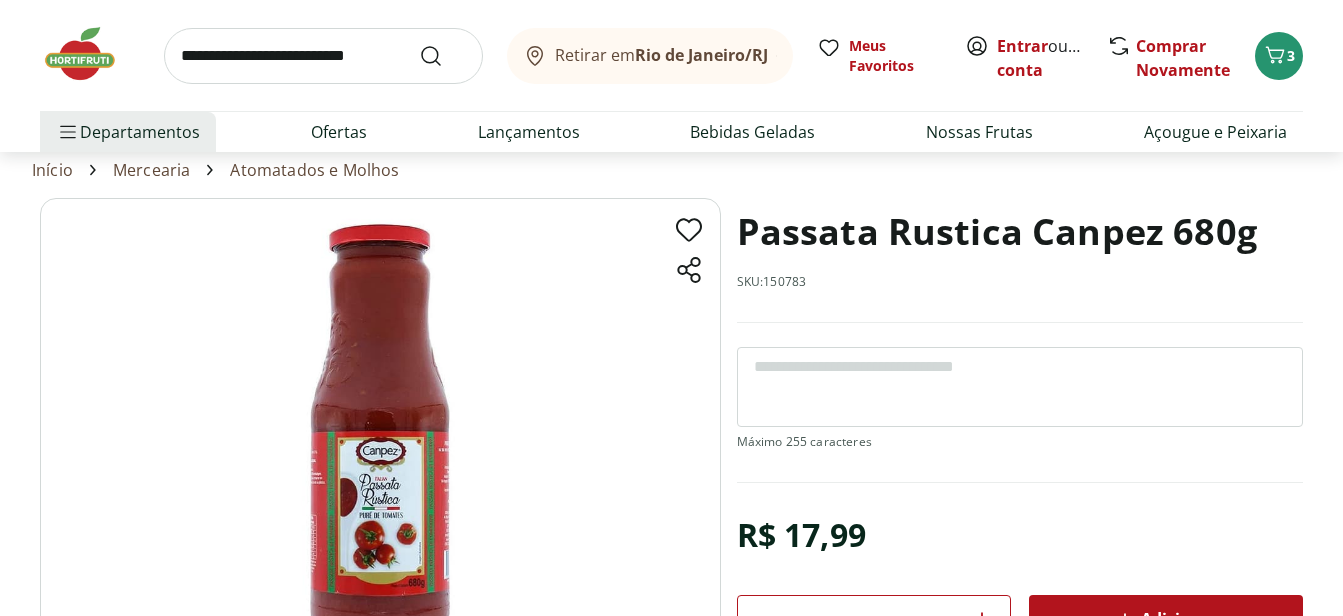 scroll, scrollTop: 0, scrollLeft: 0, axis: both 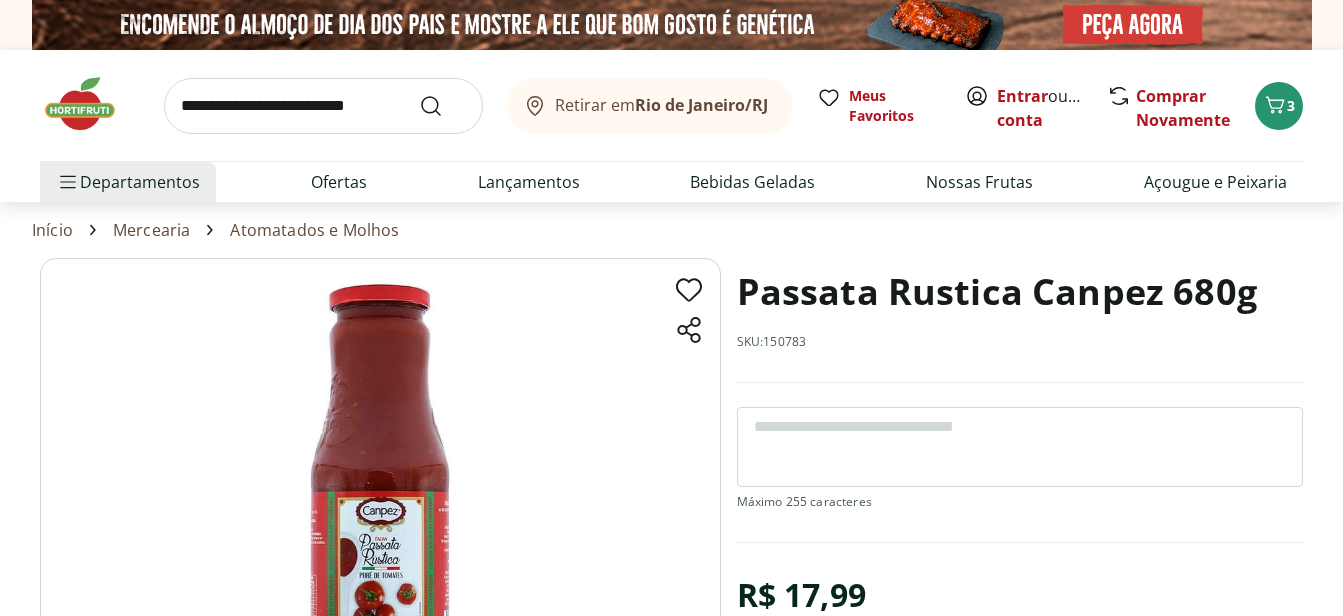 click on "Atomatados e Molhos" at bounding box center [314, 230] 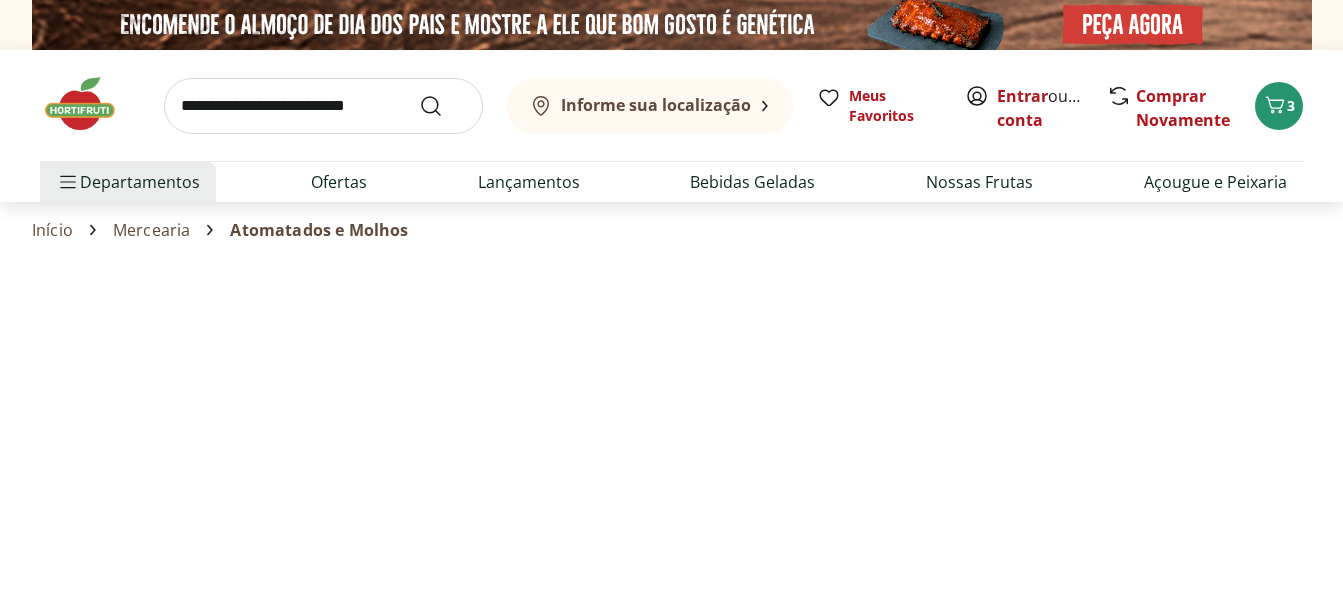 select on "**********" 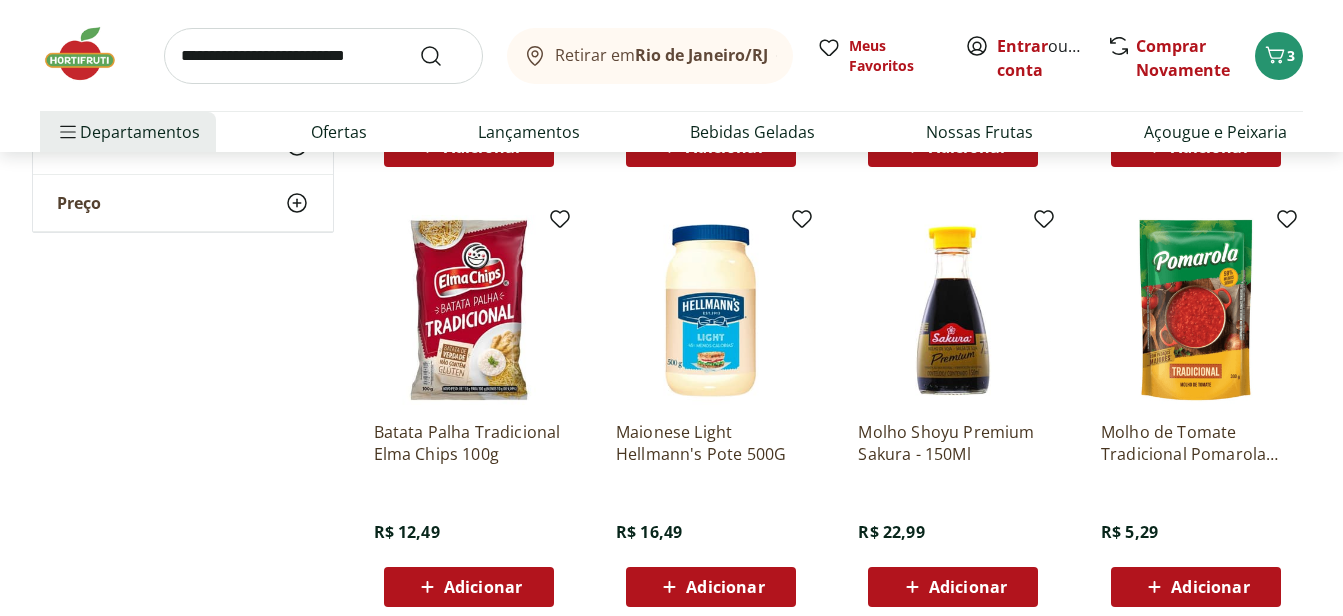 scroll, scrollTop: 600, scrollLeft: 0, axis: vertical 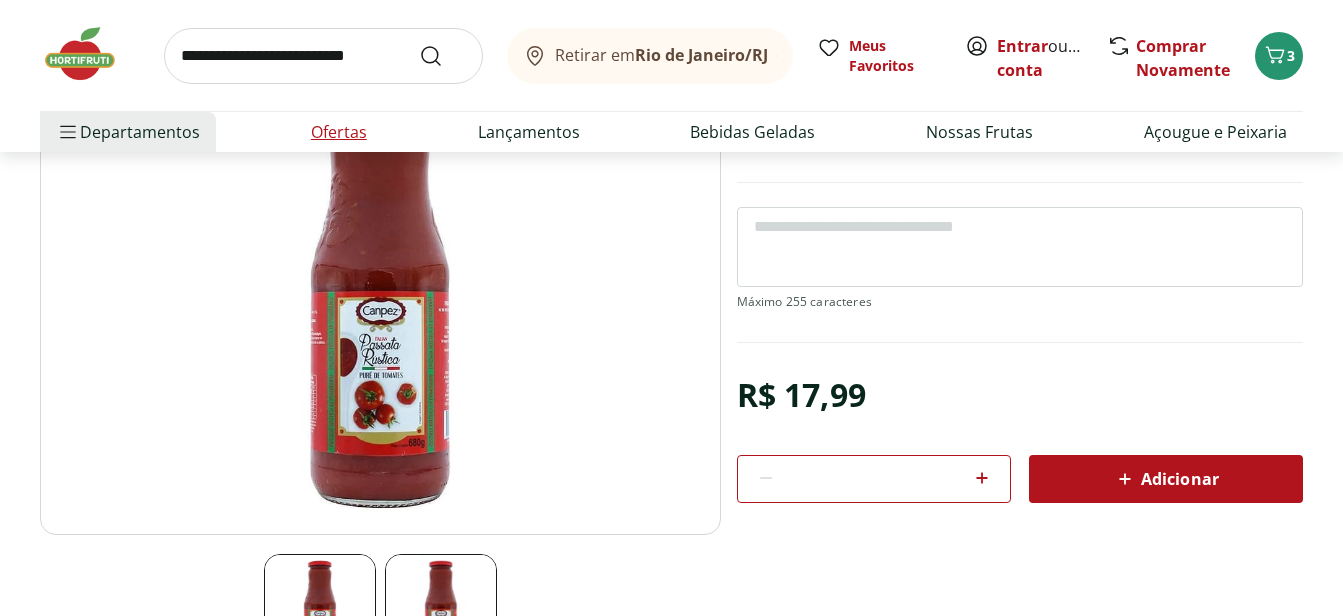 click on "Ofertas" at bounding box center (339, 132) 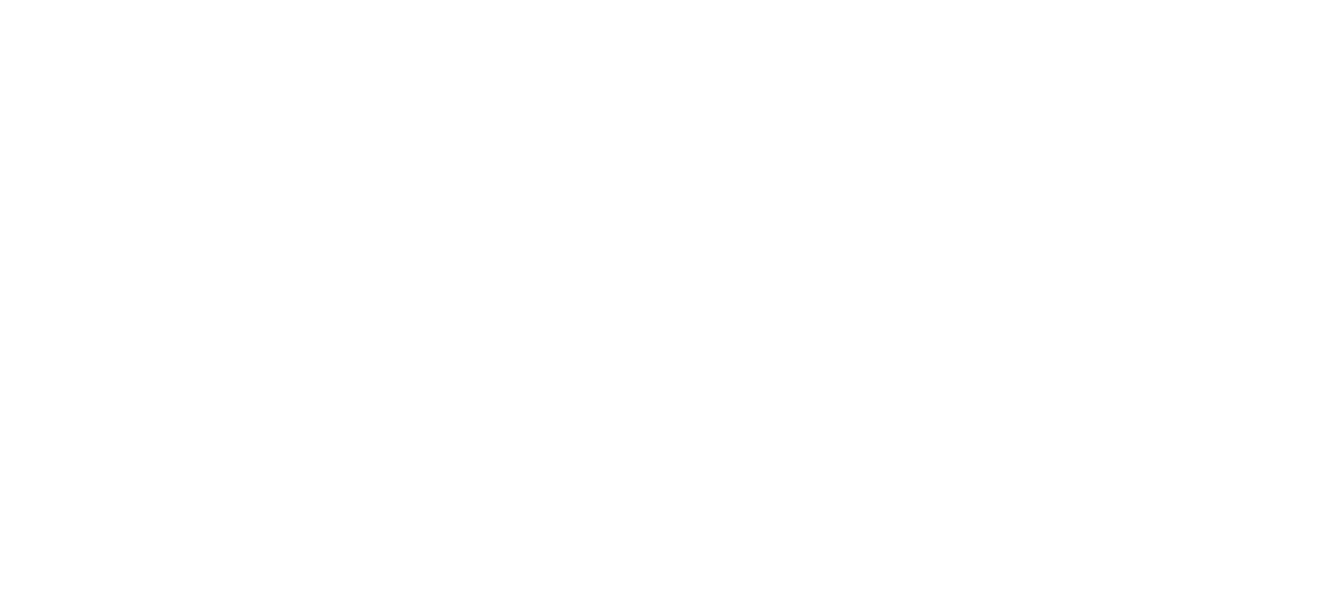 scroll, scrollTop: 0, scrollLeft: 0, axis: both 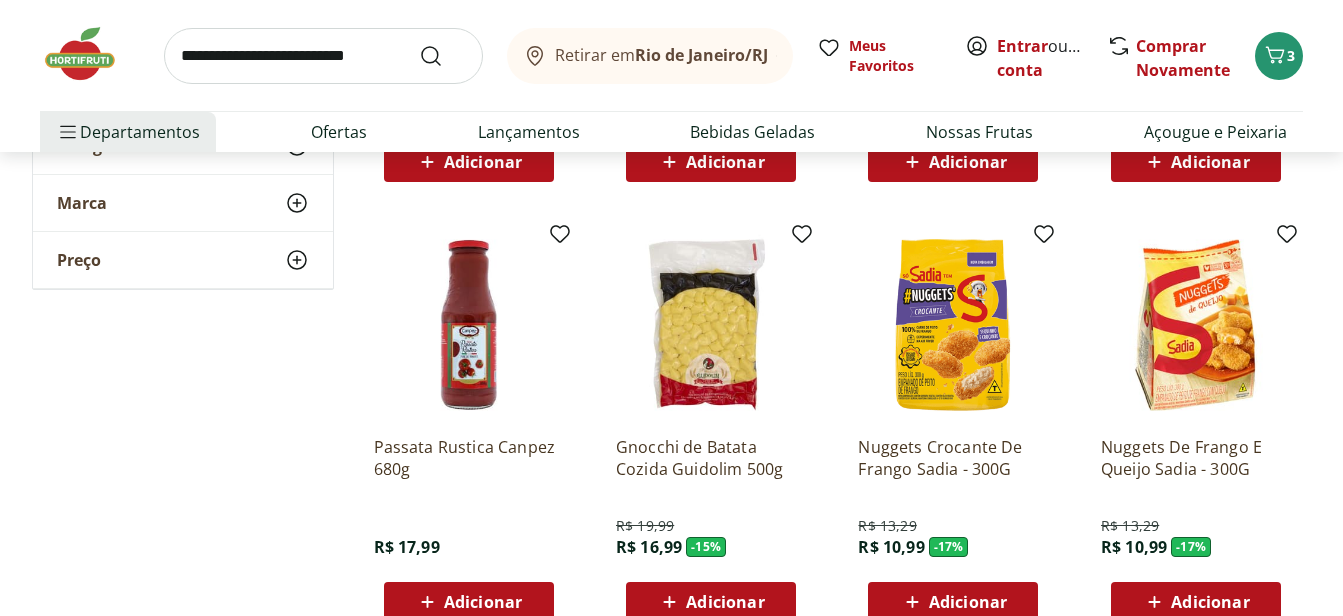 click at bounding box center (711, 325) 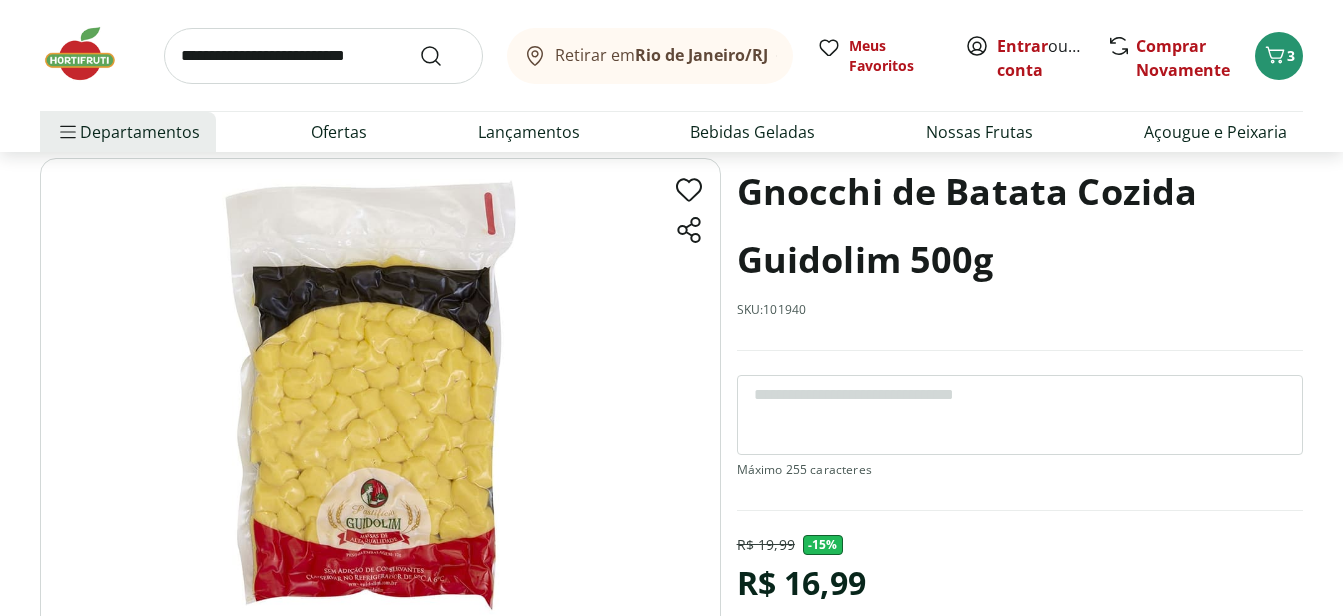 scroll, scrollTop: 0, scrollLeft: 0, axis: both 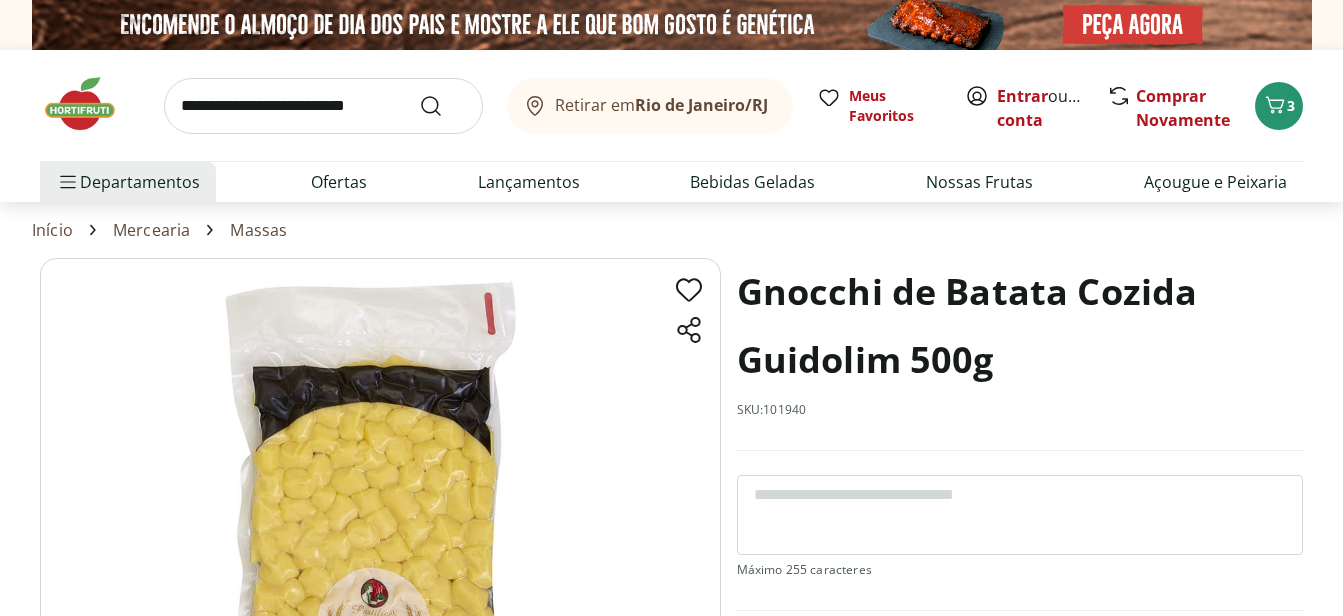 select on "**********" 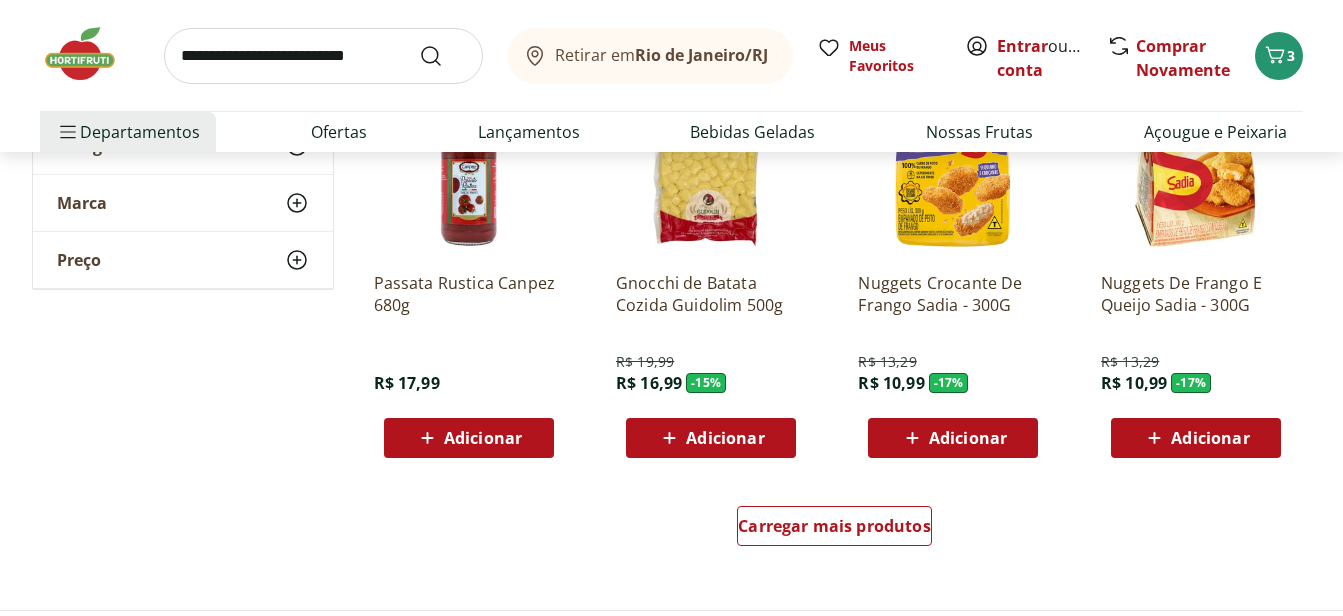 scroll, scrollTop: 1200, scrollLeft: 0, axis: vertical 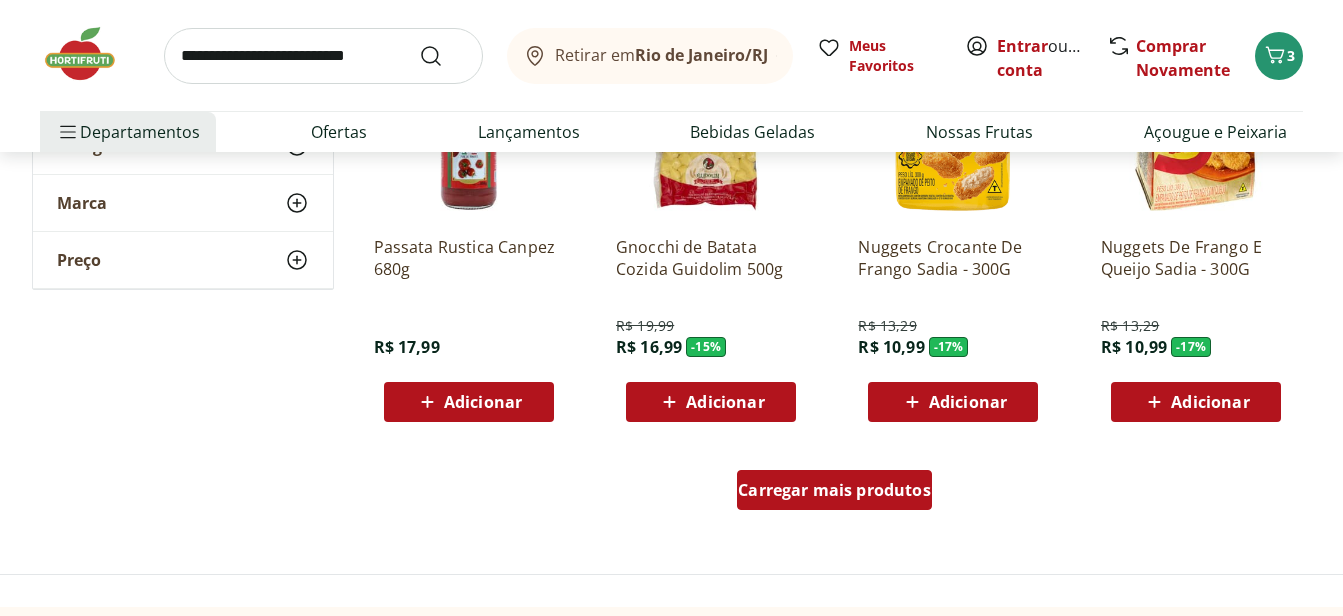 click on "Carregar mais produtos" at bounding box center [834, 490] 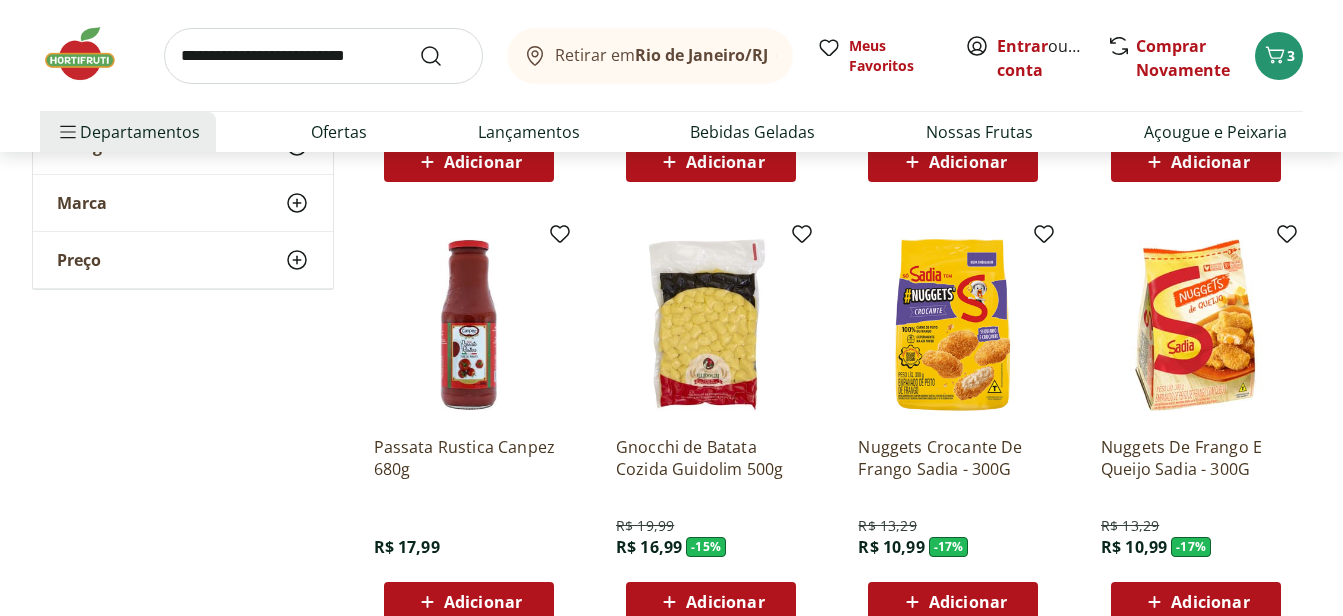 scroll, scrollTop: 1100, scrollLeft: 0, axis: vertical 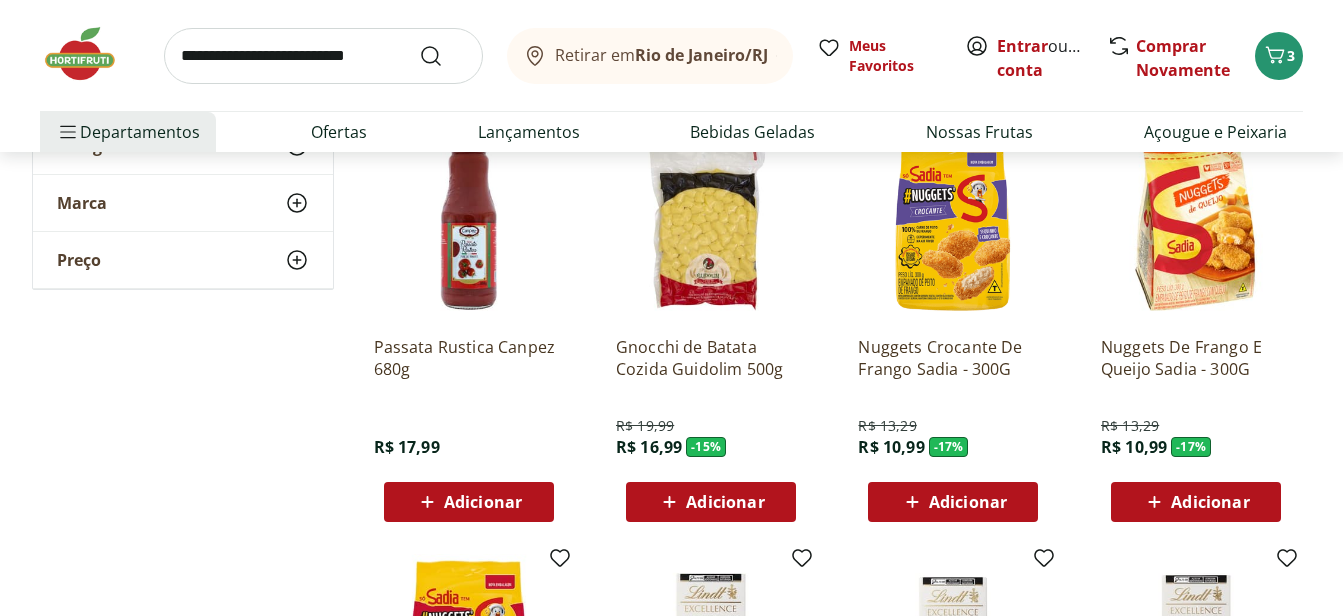 click at bounding box center (953, 225) 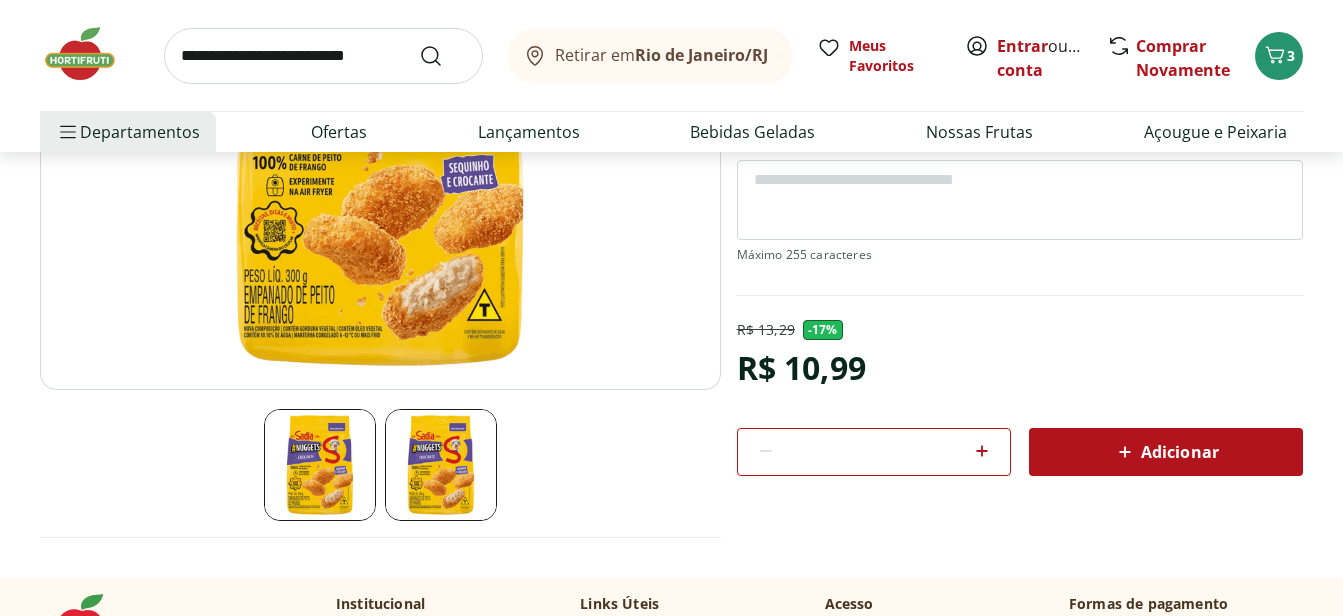 scroll, scrollTop: 300, scrollLeft: 0, axis: vertical 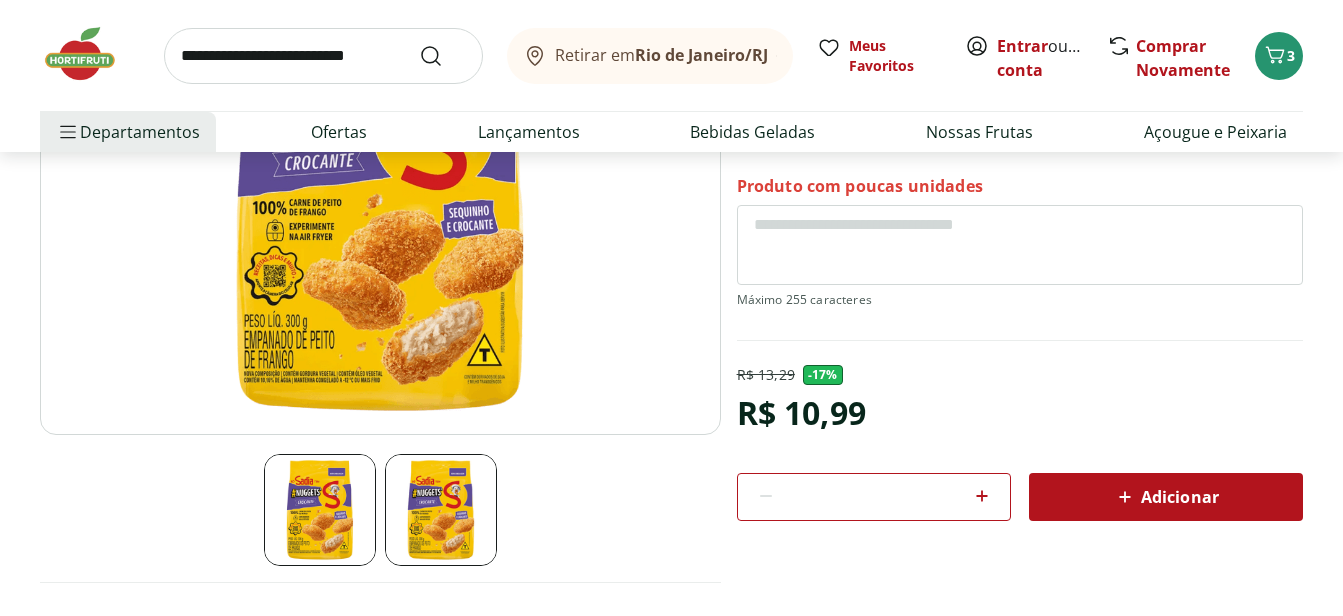click at bounding box center [320, 510] 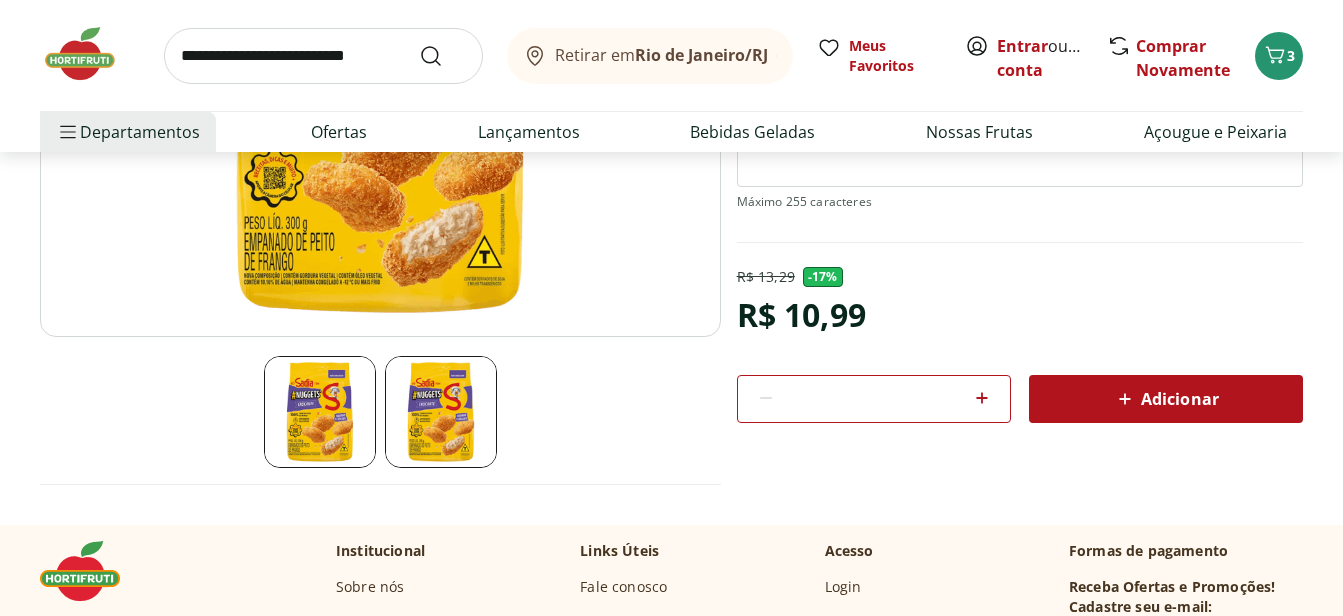 scroll, scrollTop: 400, scrollLeft: 0, axis: vertical 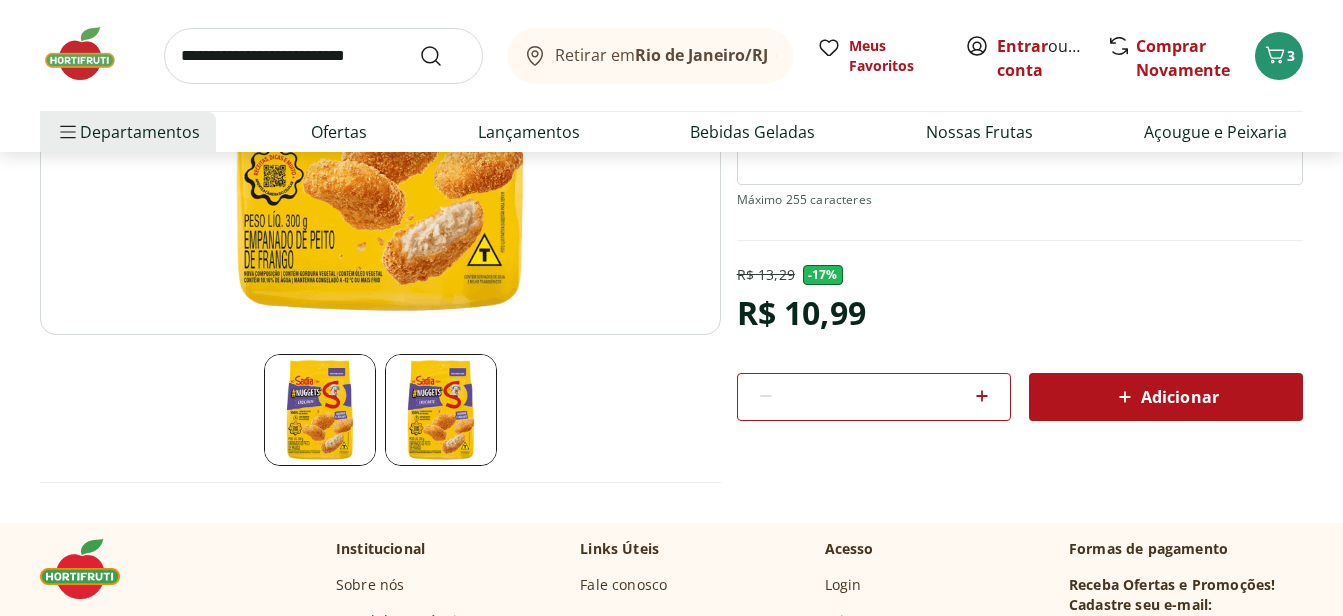 click at bounding box center (441, 410) 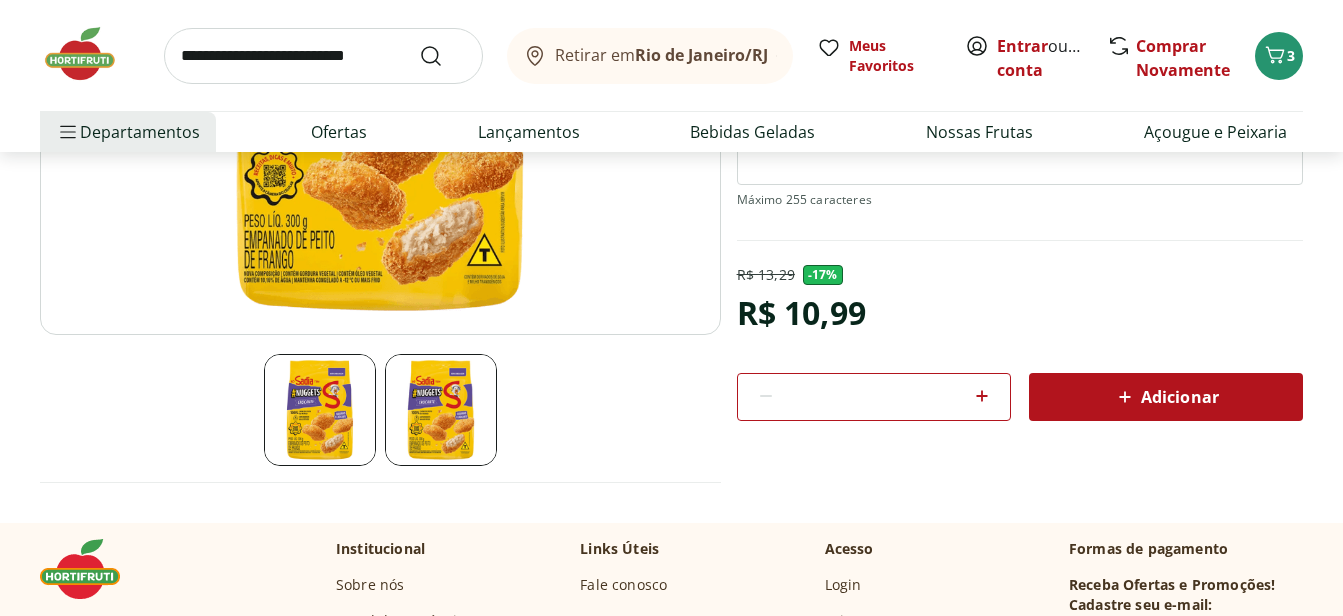click at bounding box center [441, 410] 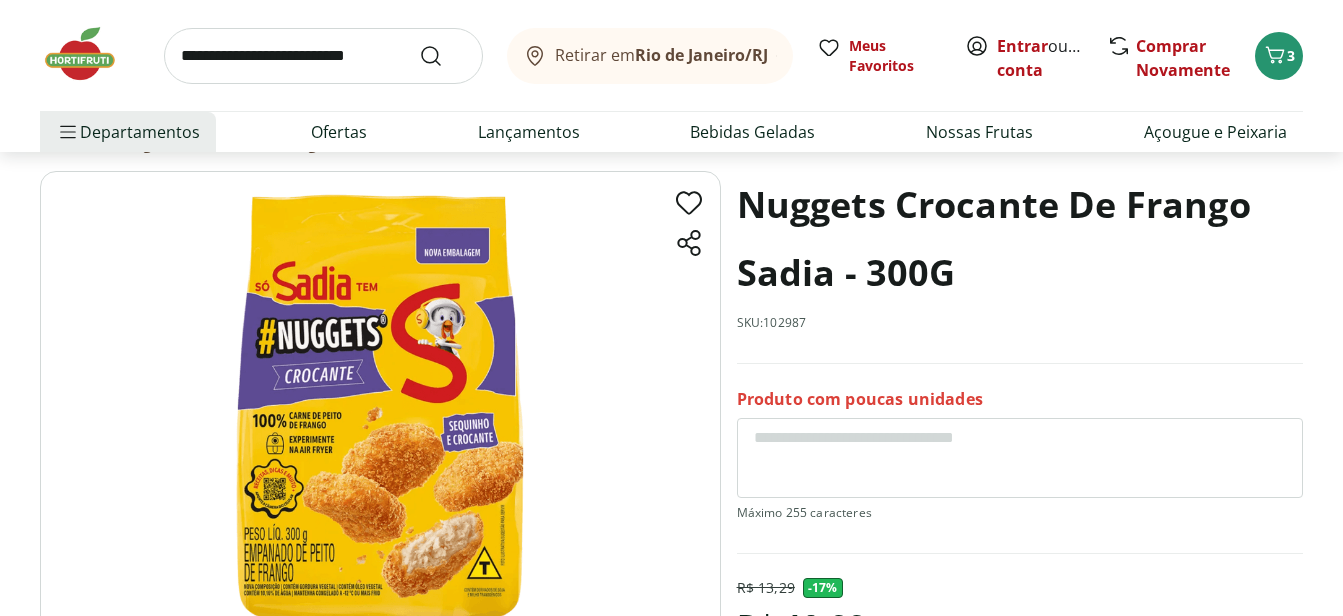 scroll, scrollTop: 0, scrollLeft: 0, axis: both 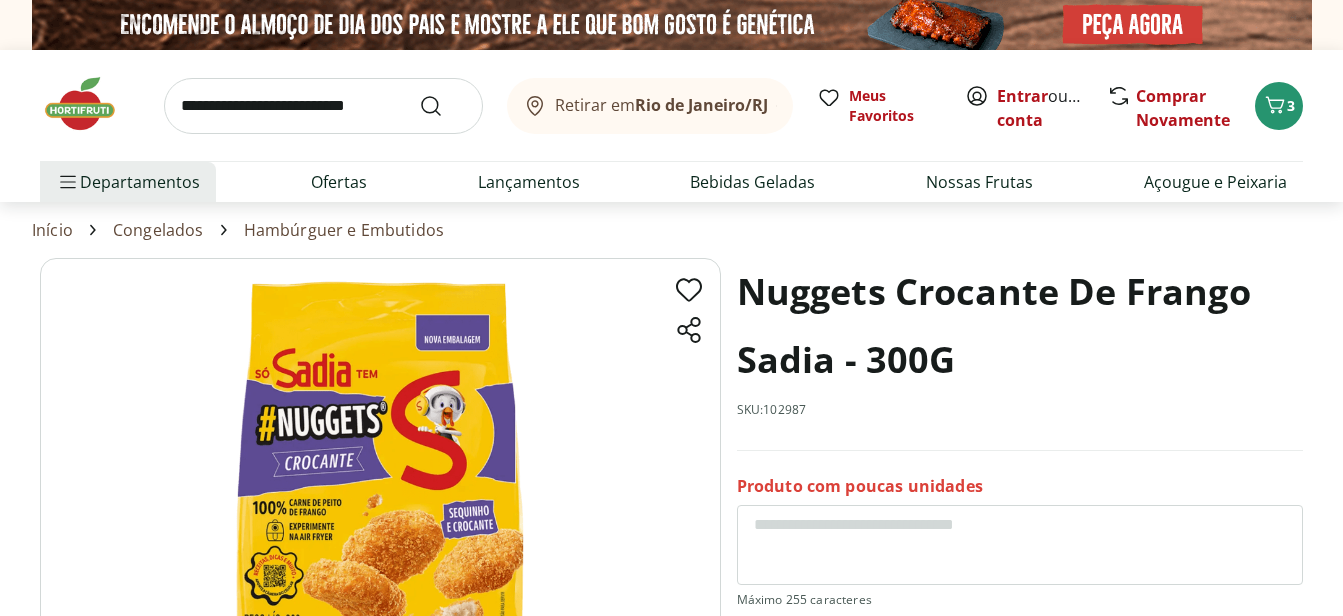 click on "Nuggets Crocante De Frango Sadia - 300G" at bounding box center [1020, 326] 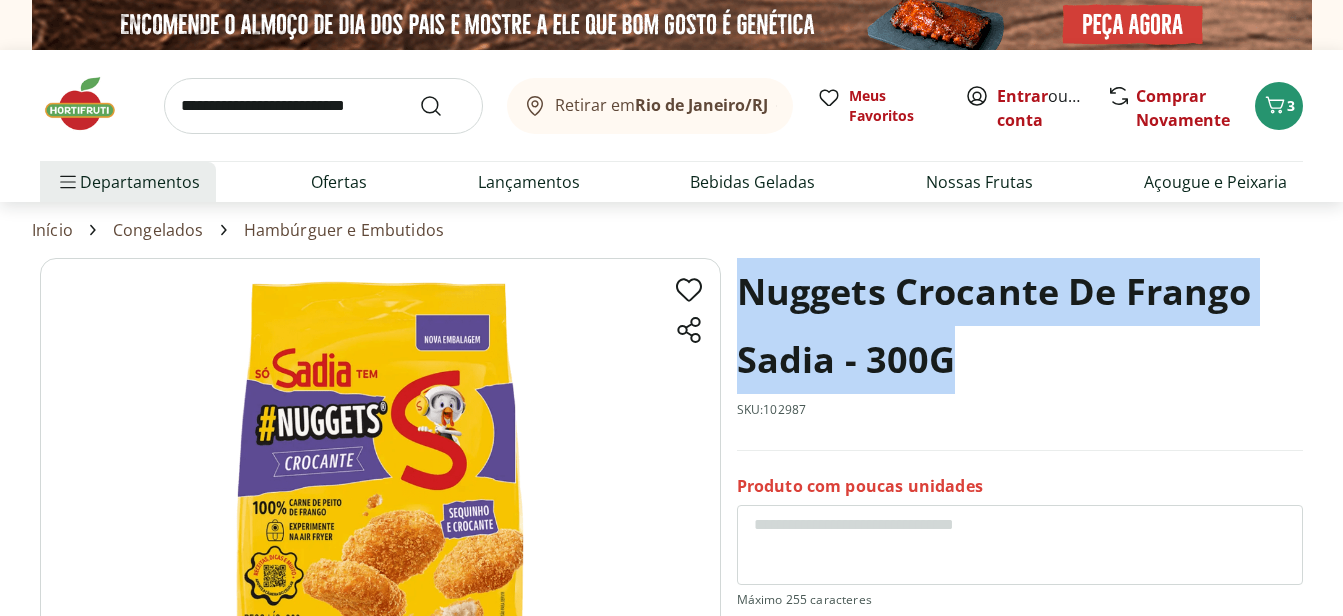 drag, startPoint x: 737, startPoint y: 295, endPoint x: 998, endPoint y: 358, distance: 268.49582 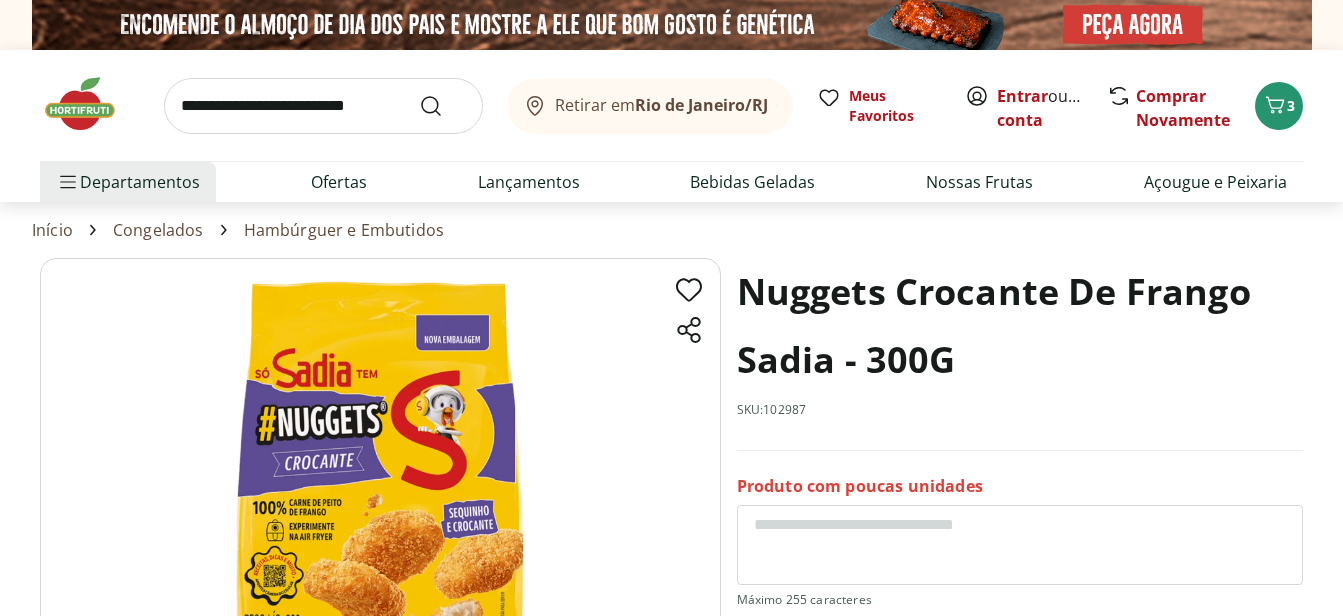 click on "Nuggets Crocante De Frango Sadia - 300G SKU:  102987" at bounding box center [1020, 354] 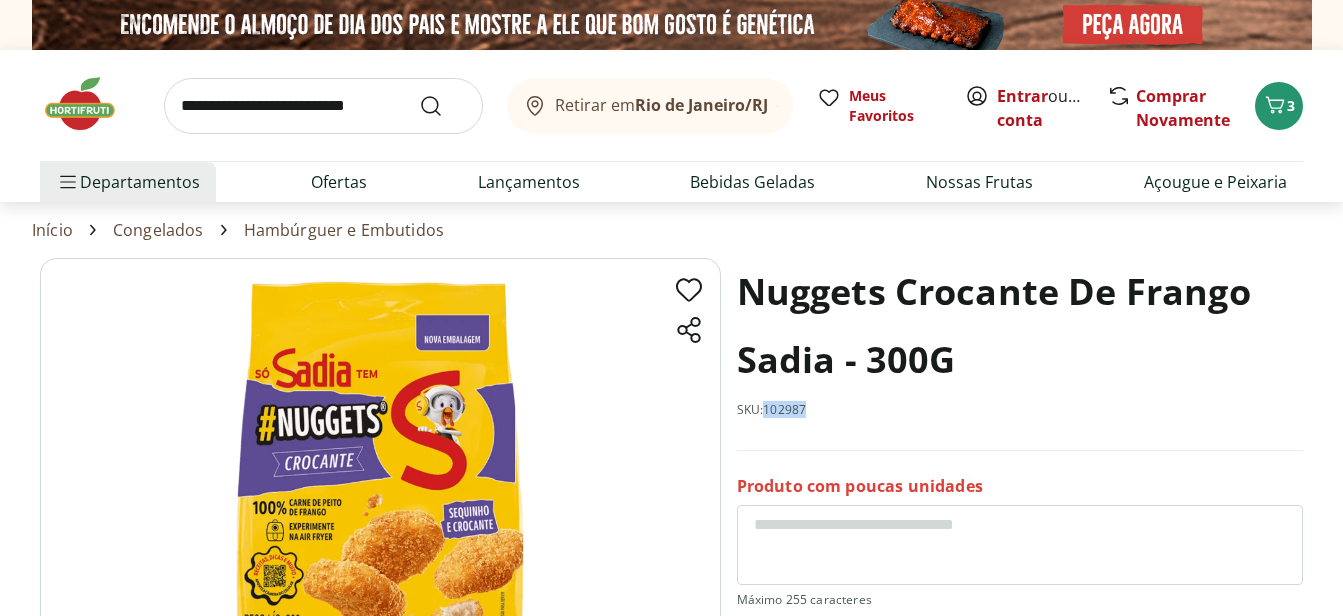 click on "SKU:  102987" at bounding box center [772, 410] 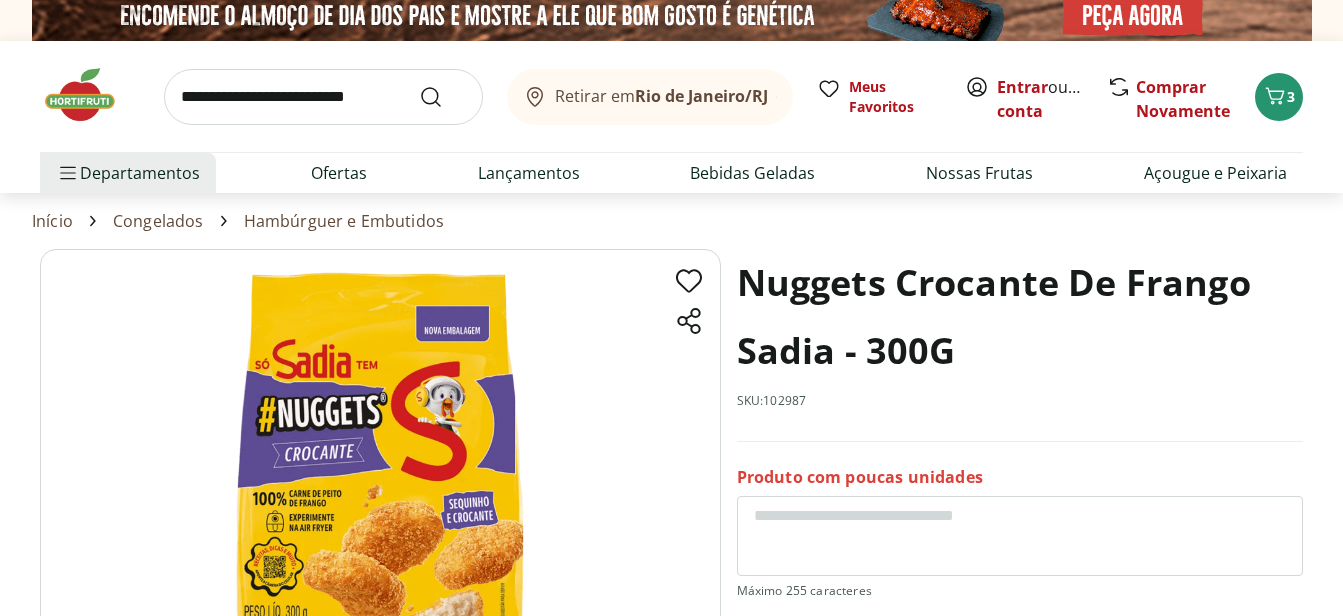 scroll, scrollTop: 0, scrollLeft: 0, axis: both 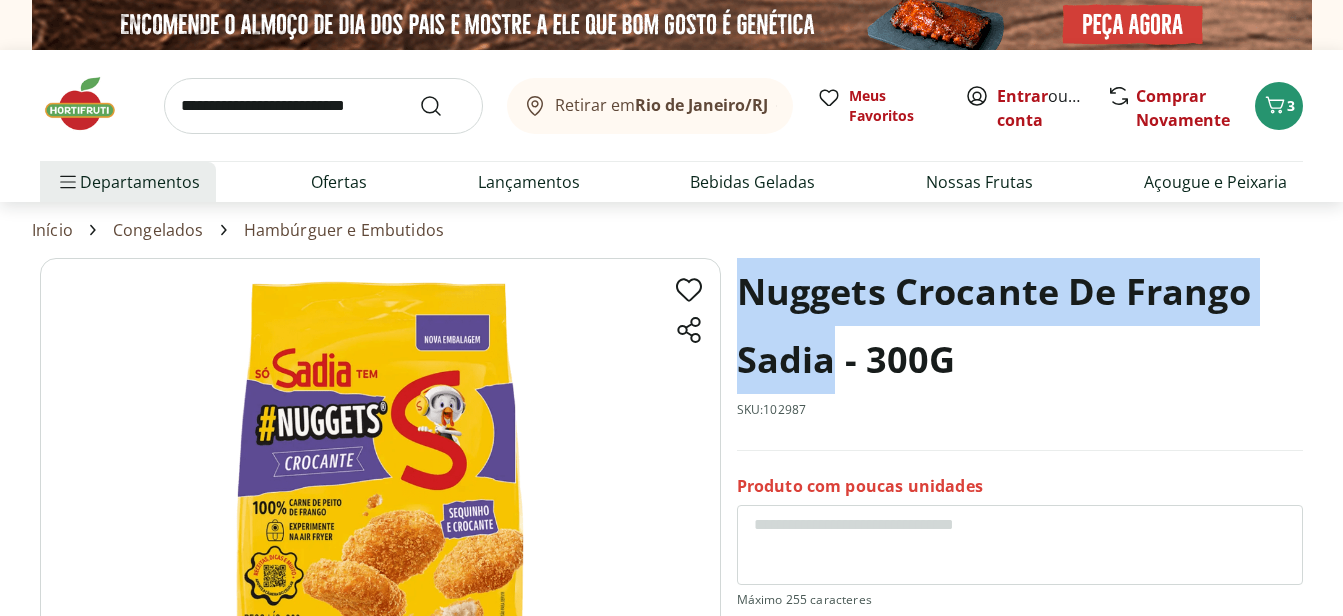 drag, startPoint x: 739, startPoint y: 281, endPoint x: 811, endPoint y: 346, distance: 97 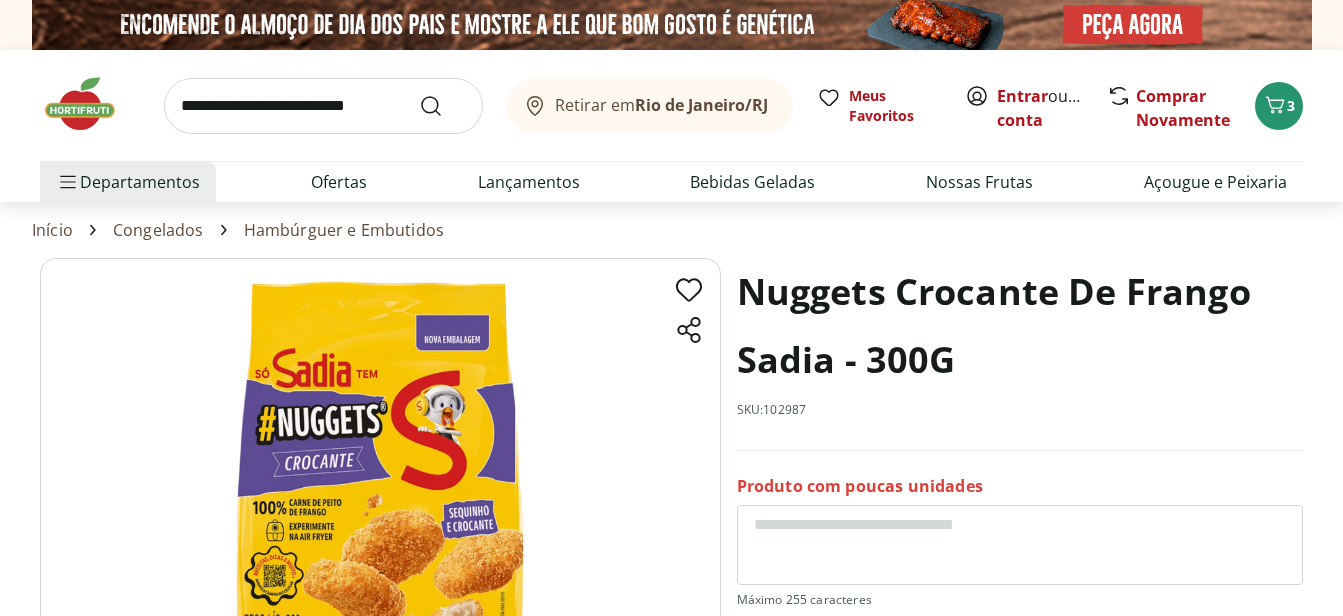 scroll, scrollTop: 100, scrollLeft: 0, axis: vertical 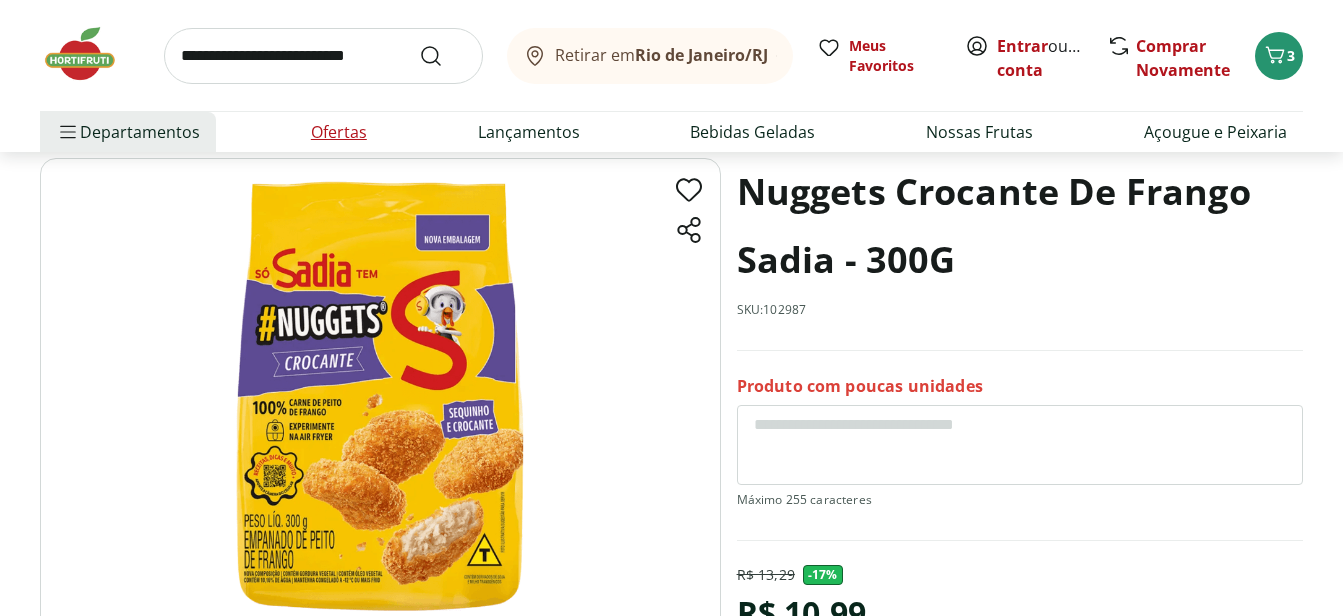 click on "Ofertas" at bounding box center [339, 132] 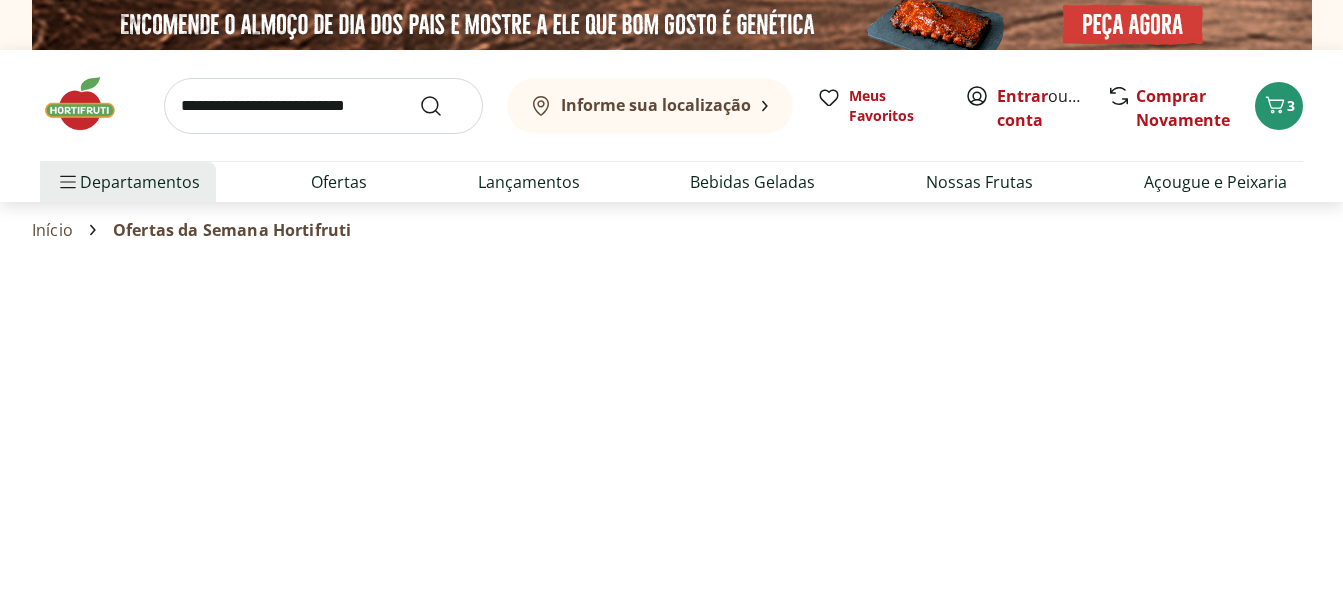 select on "**********" 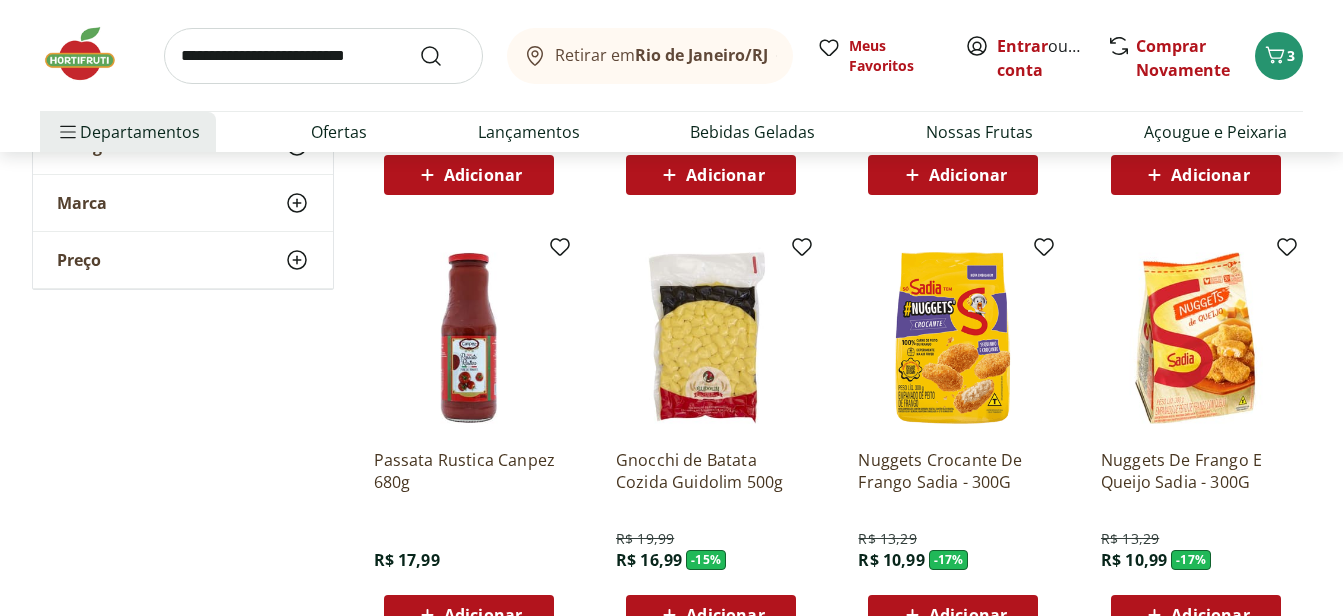 scroll, scrollTop: 1000, scrollLeft: 0, axis: vertical 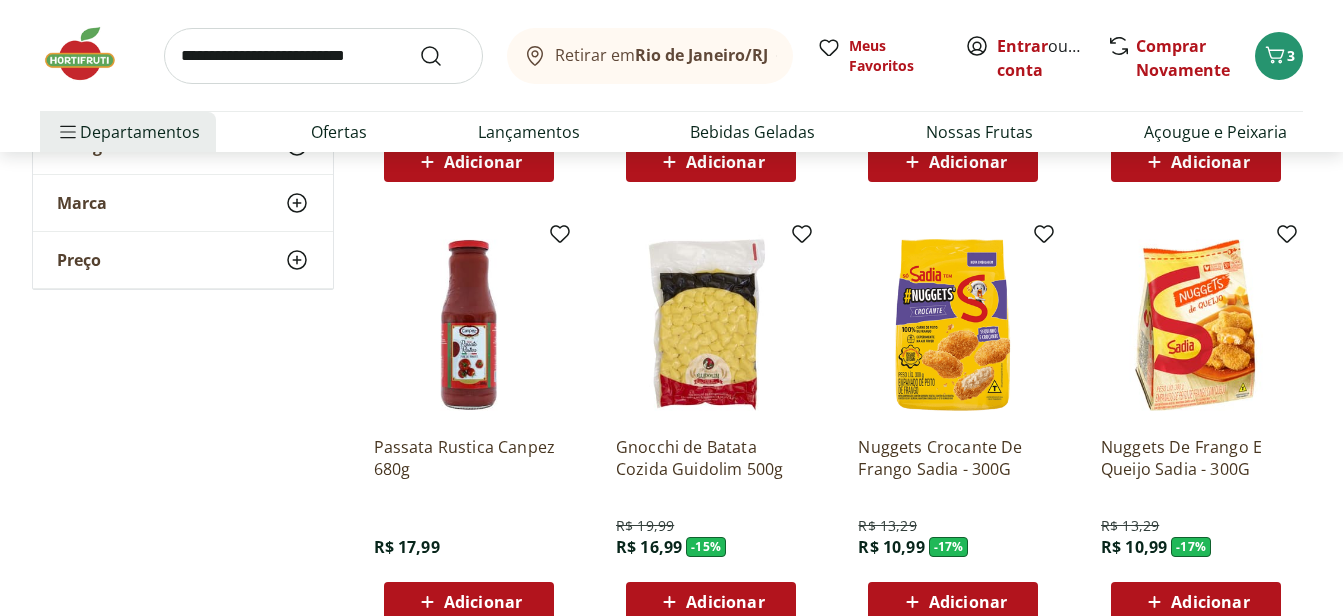 click at bounding box center (469, 325) 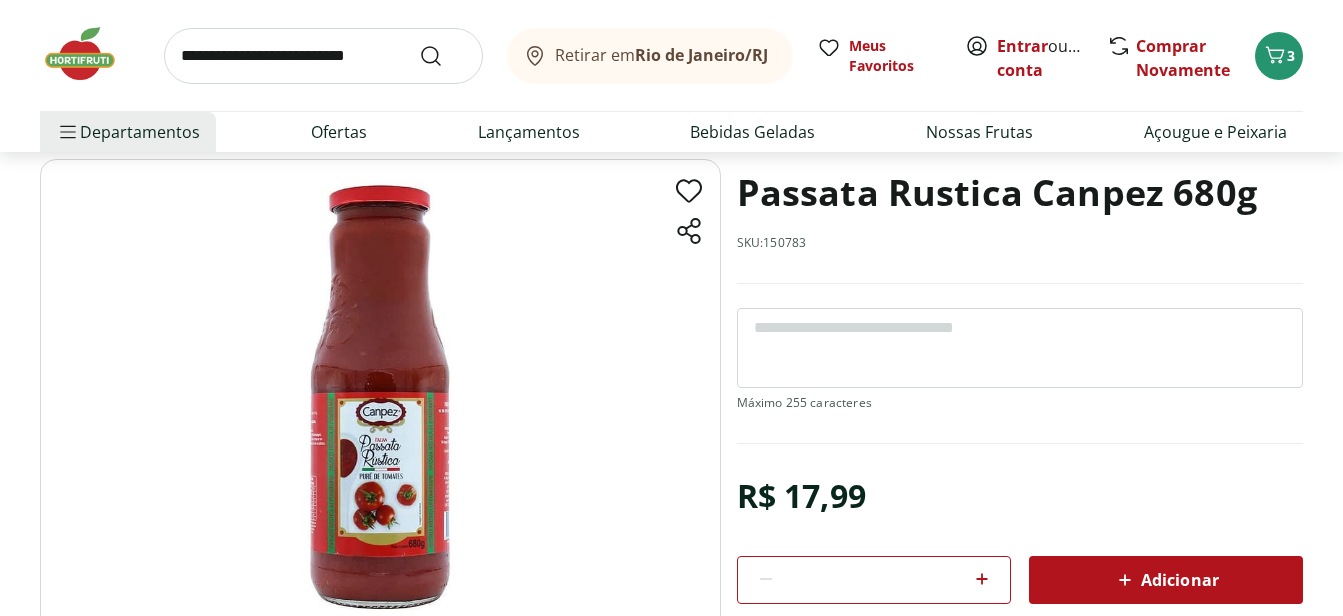 scroll, scrollTop: 0, scrollLeft: 0, axis: both 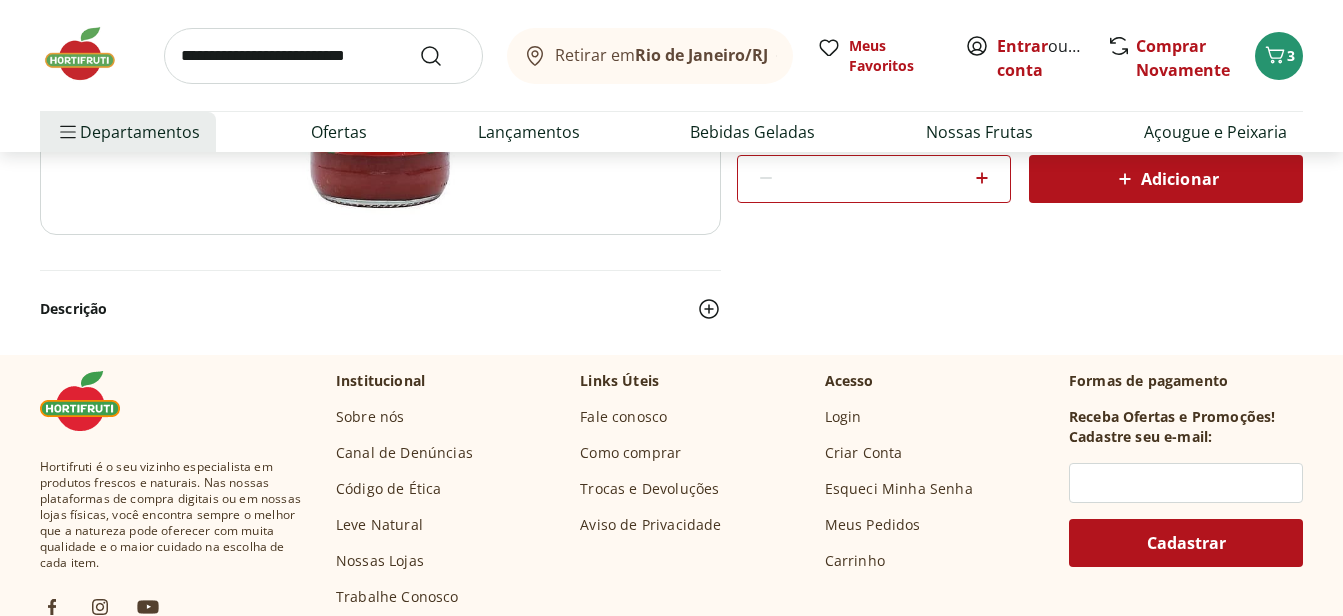 click at bounding box center [709, 309] 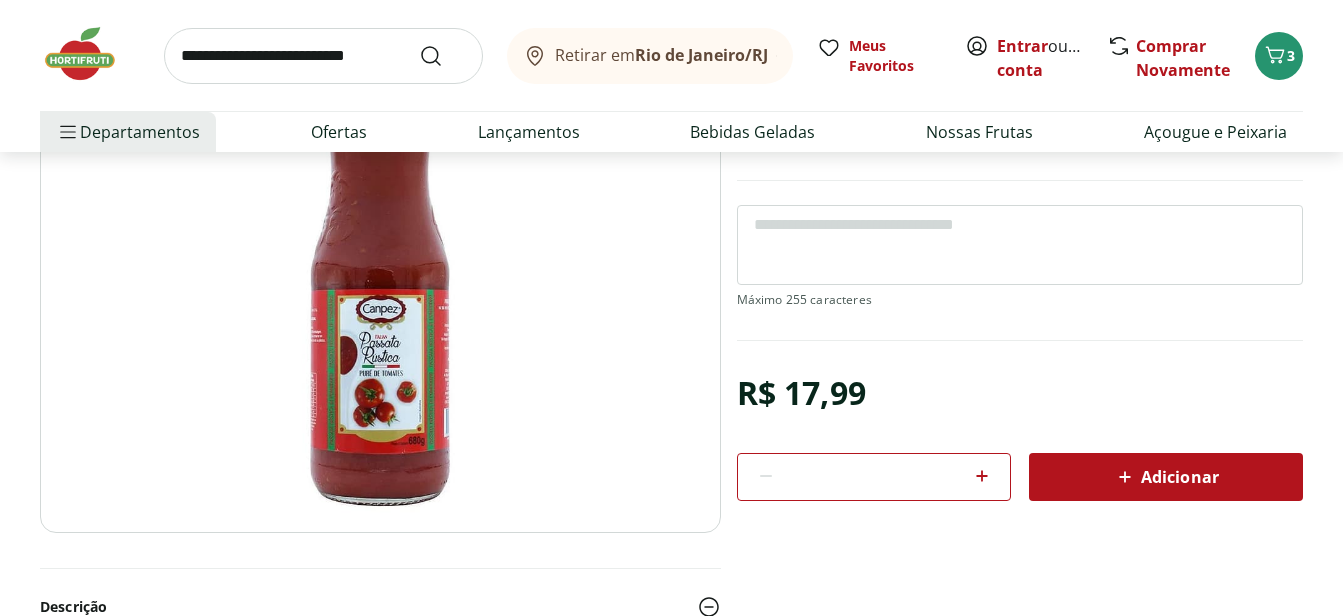 scroll, scrollTop: 200, scrollLeft: 0, axis: vertical 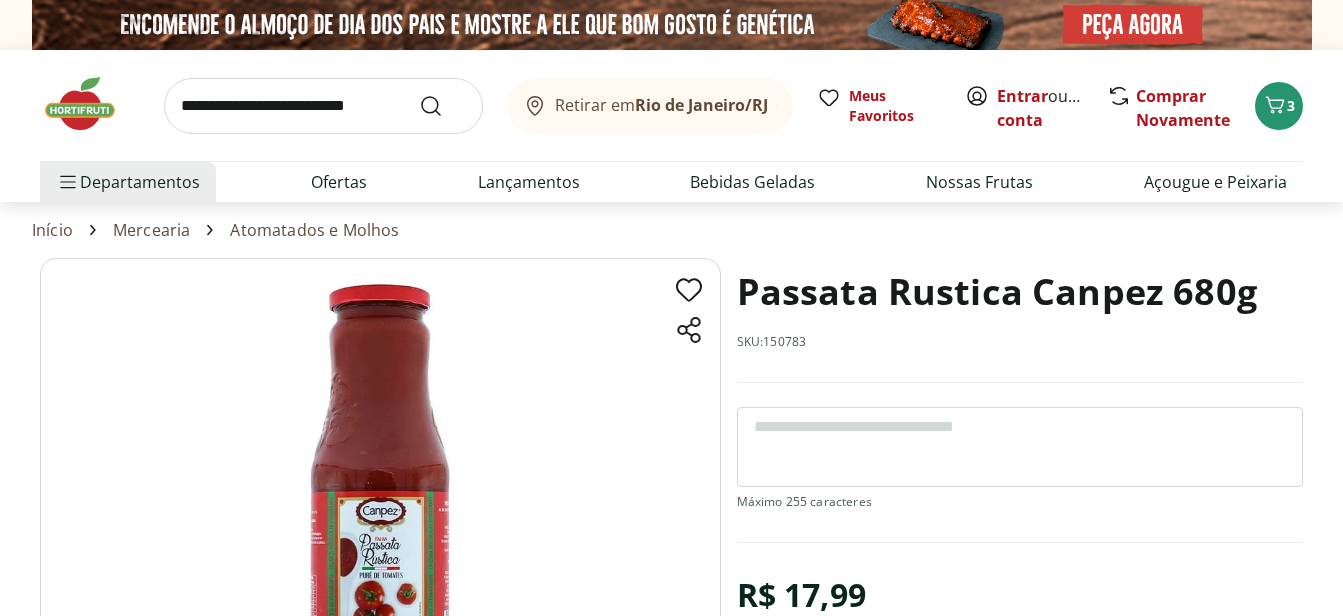 click on "Passata Rustica Canpez 680g SKU:  150783 R$ 17,99 * Adicionar Passata Rustica Canpez 680g R$ 17,99 Adicionar Descrição Passata Rústica Canpez 680g  é ideal para quem busca um molho de tomate encorpado, com textura artesanal e sabor caseiro. Produzida com tomates selecionados, é perfeita para massas, pizzas, molhos e diversas receitas do dia a dia. Sem conservantes, realça o sabor natural dos ingredientes e proporciona praticidade na cozinha. A Passata Canpez combina qualidade e tradição, oferecendo um toque rústico às suas preparações. Produto essencial na despensa de quem valoriza sabor e praticidade." at bounding box center (671, 628) 